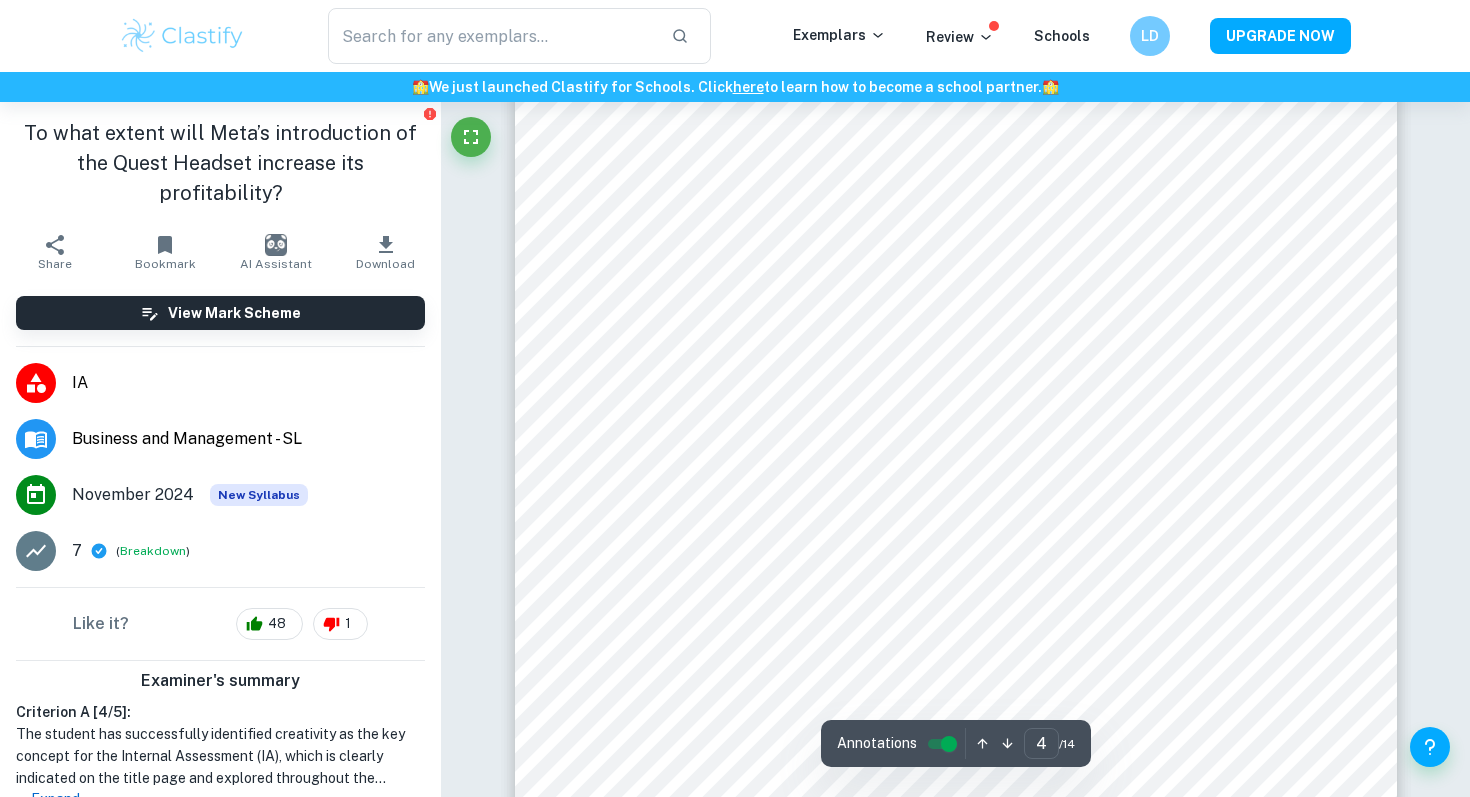 scroll, scrollTop: 4344, scrollLeft: 0, axis: vertical 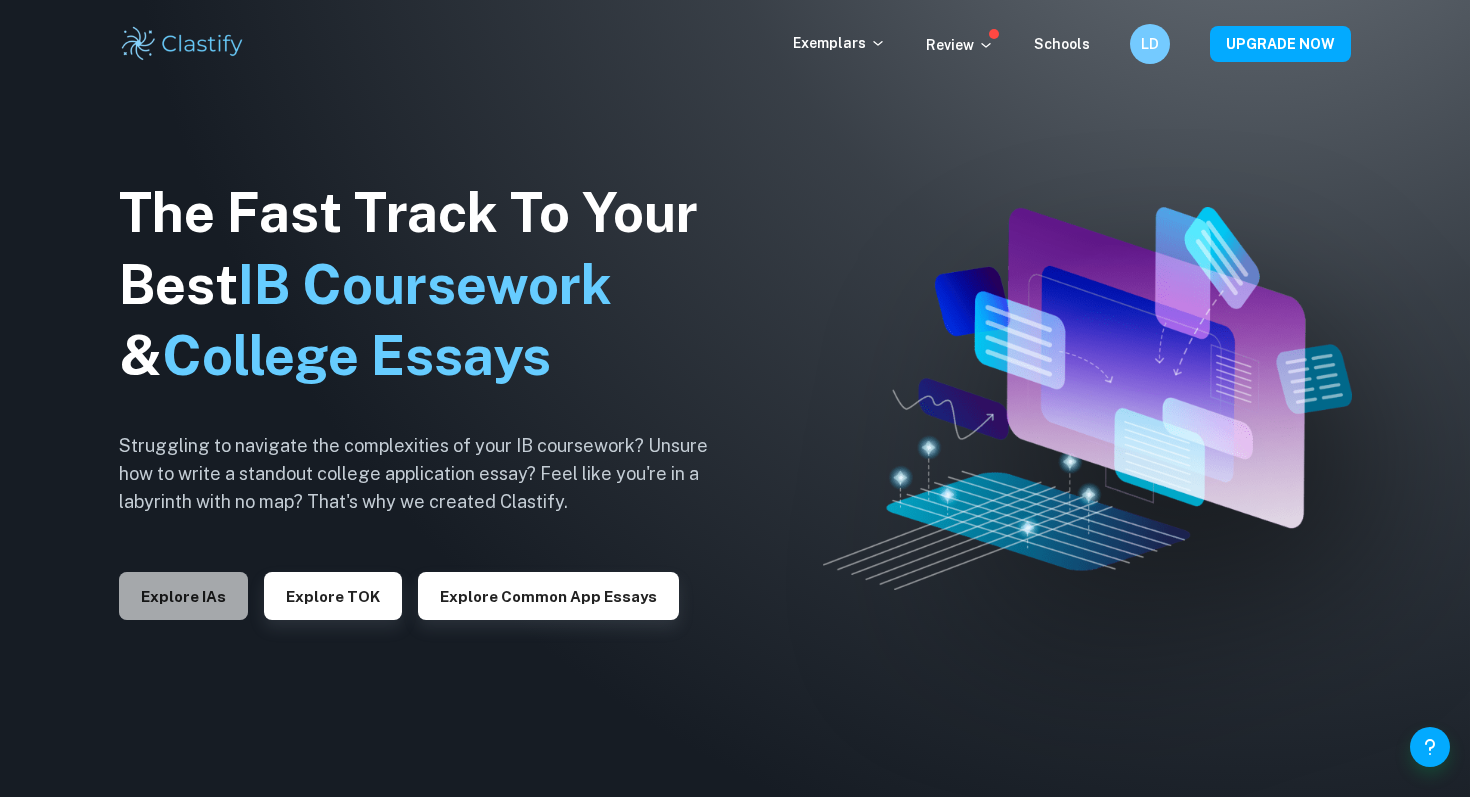 click on "Explore IAs" at bounding box center (183, 596) 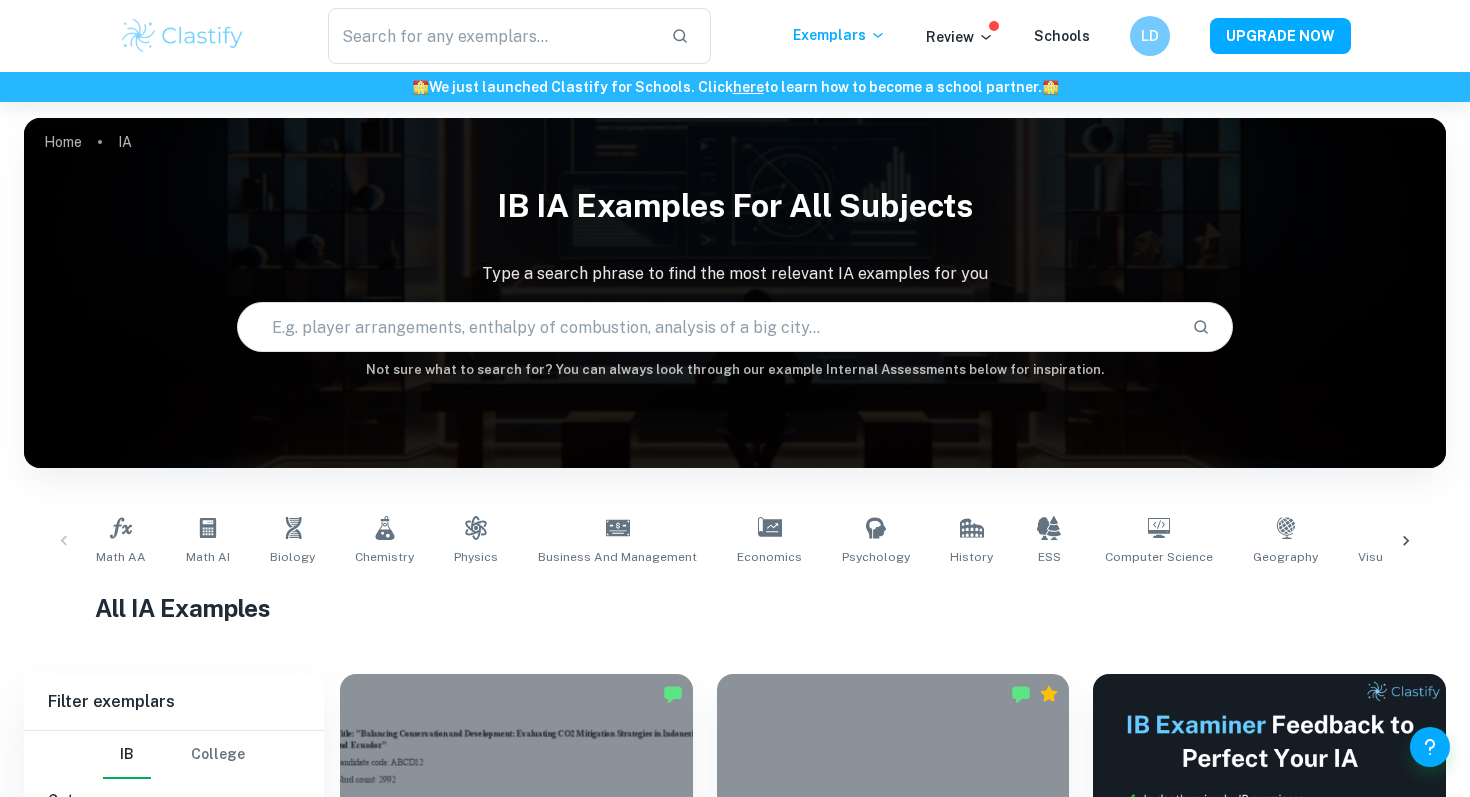 scroll, scrollTop: 549, scrollLeft: 0, axis: vertical 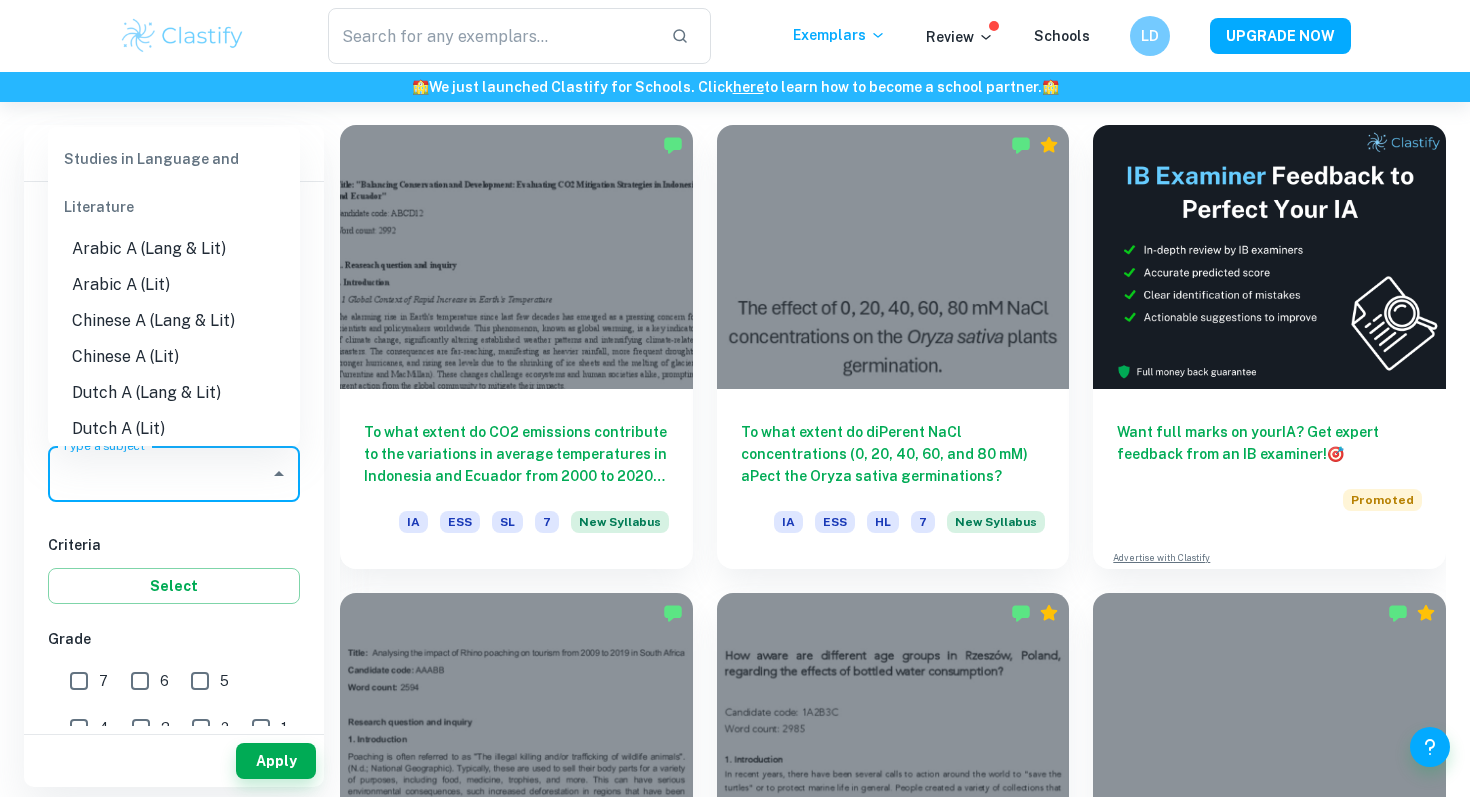click on "Type a subject" at bounding box center [159, 474] 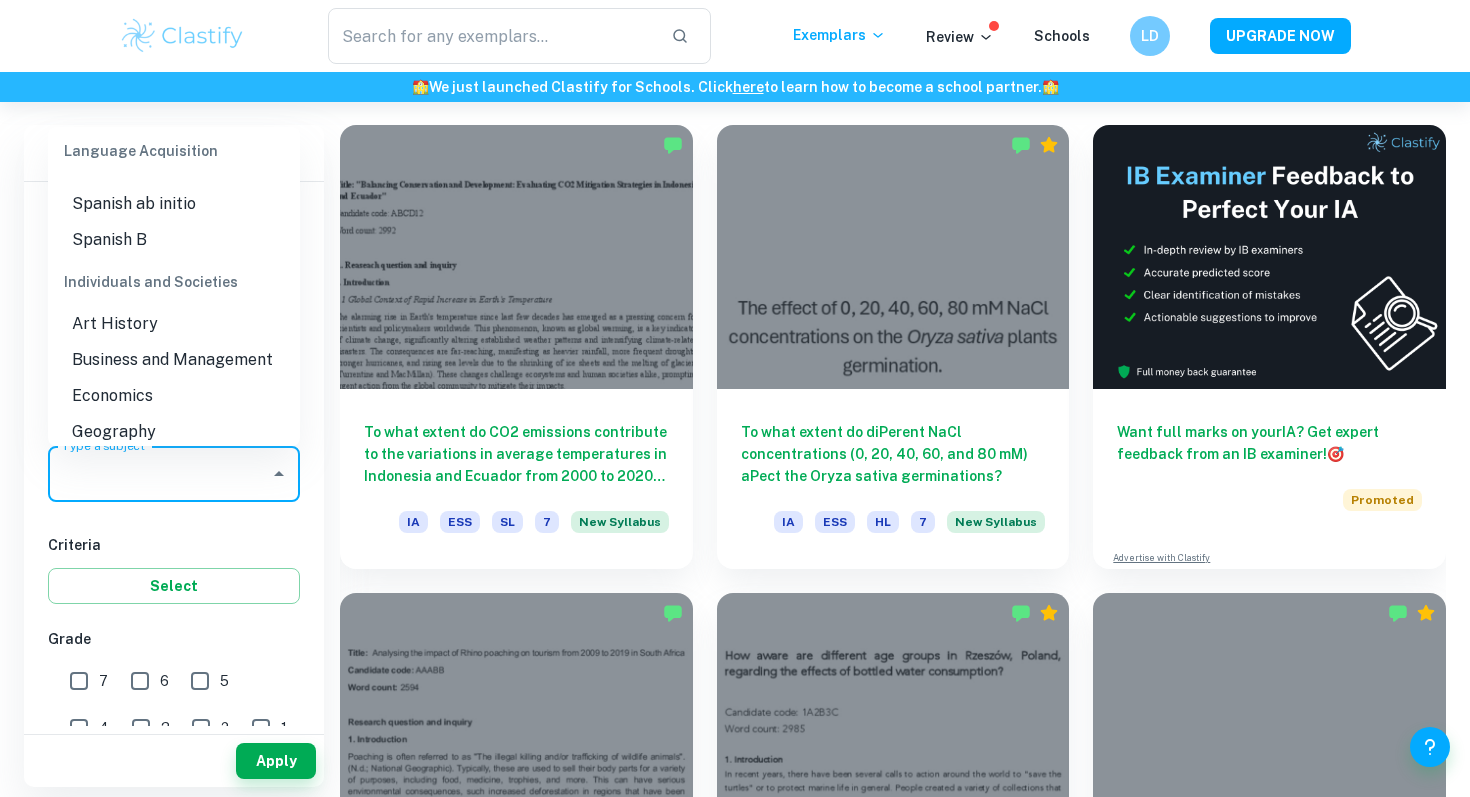 scroll, scrollTop: 1747, scrollLeft: 0, axis: vertical 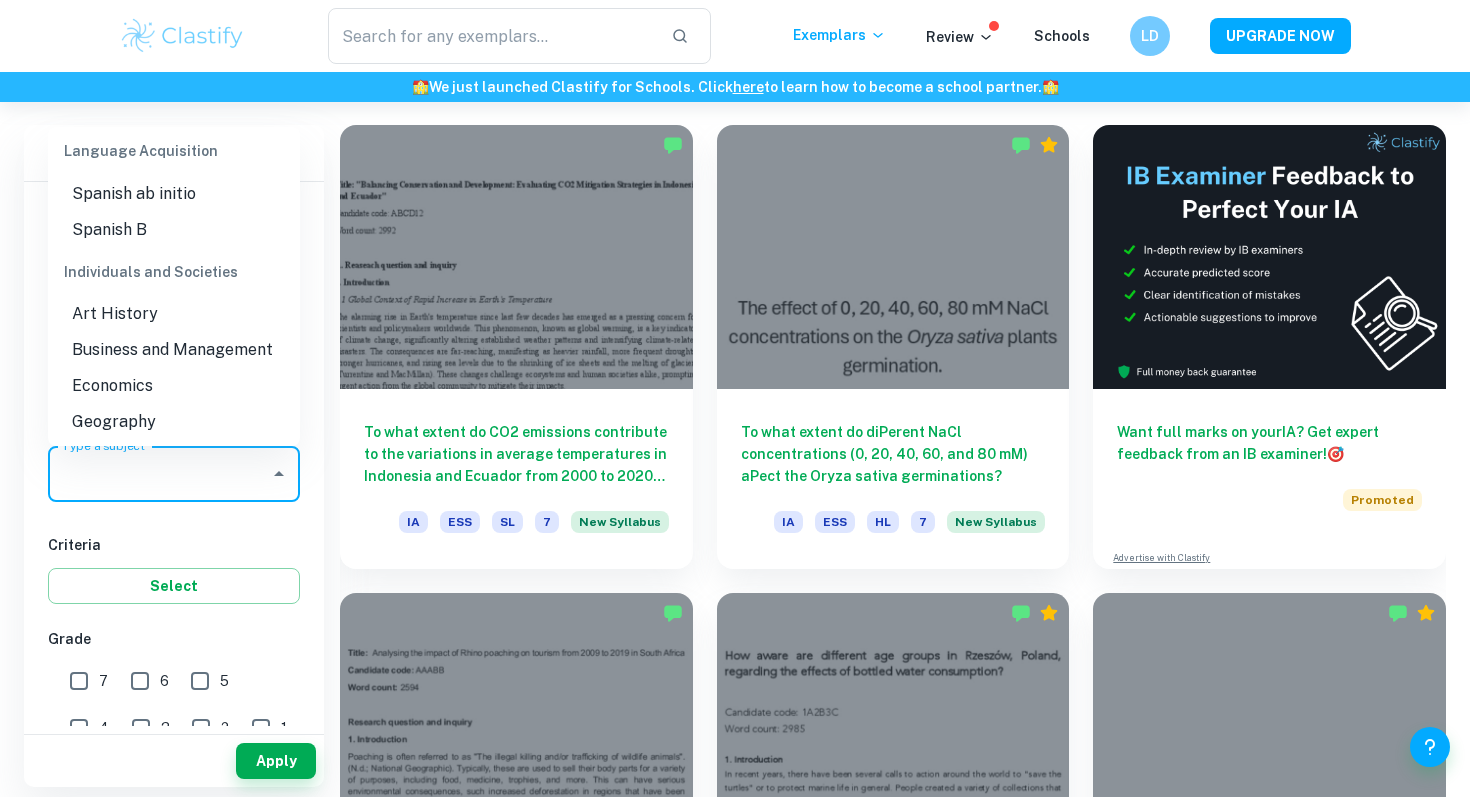 click on "Business and Management" at bounding box center (174, 350) 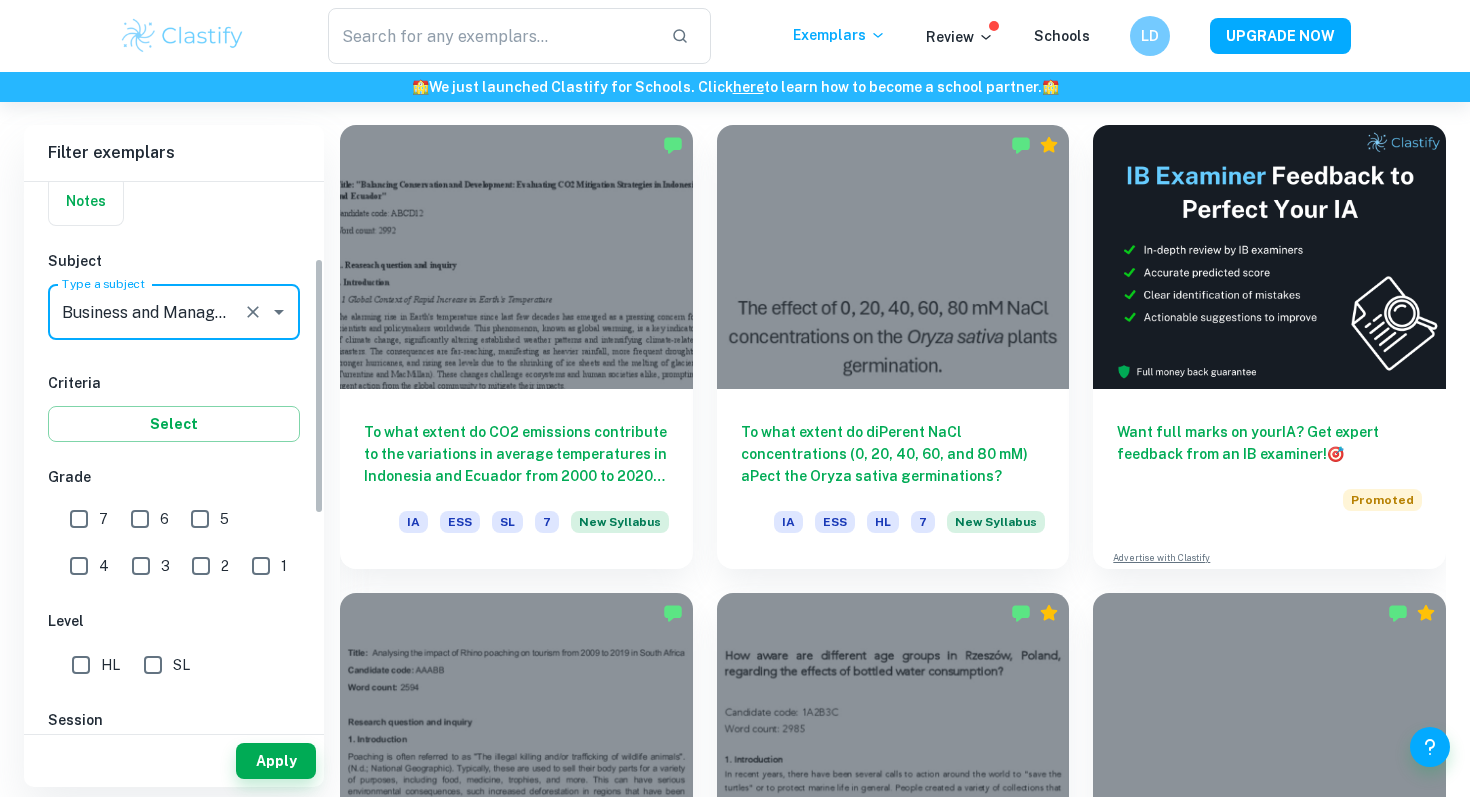 scroll, scrollTop: 163, scrollLeft: 0, axis: vertical 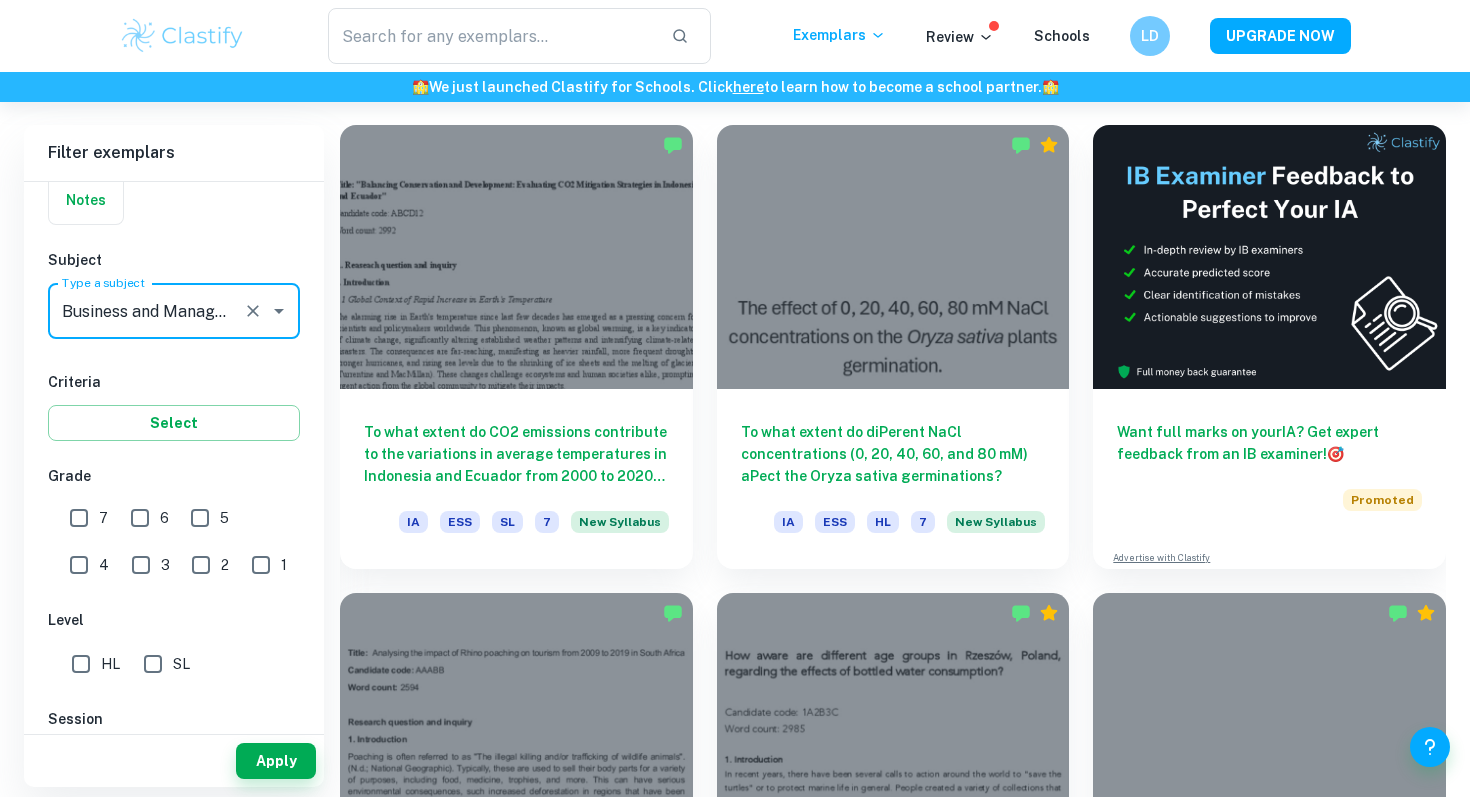 click on "7" at bounding box center (79, 518) 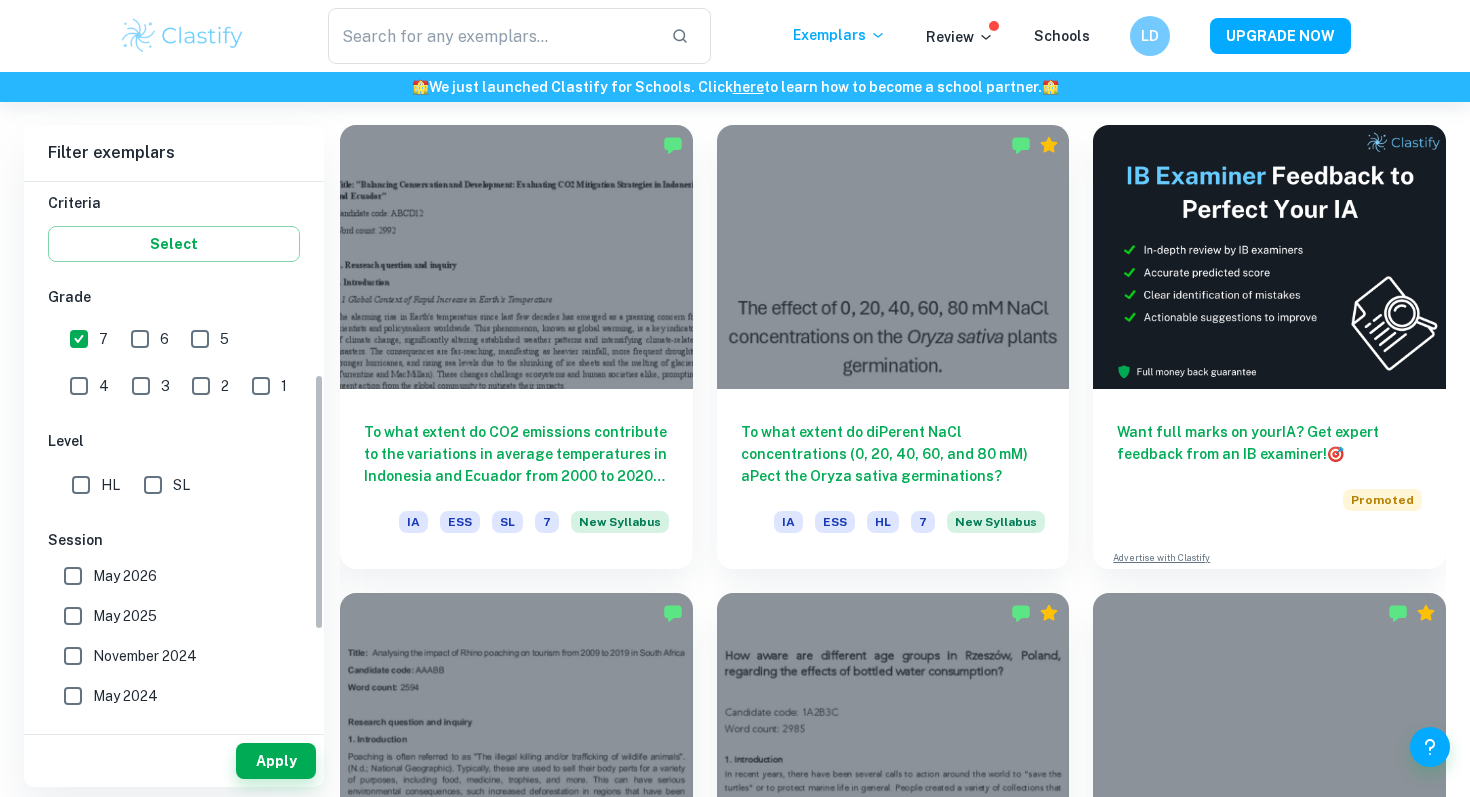 scroll, scrollTop: 426, scrollLeft: 0, axis: vertical 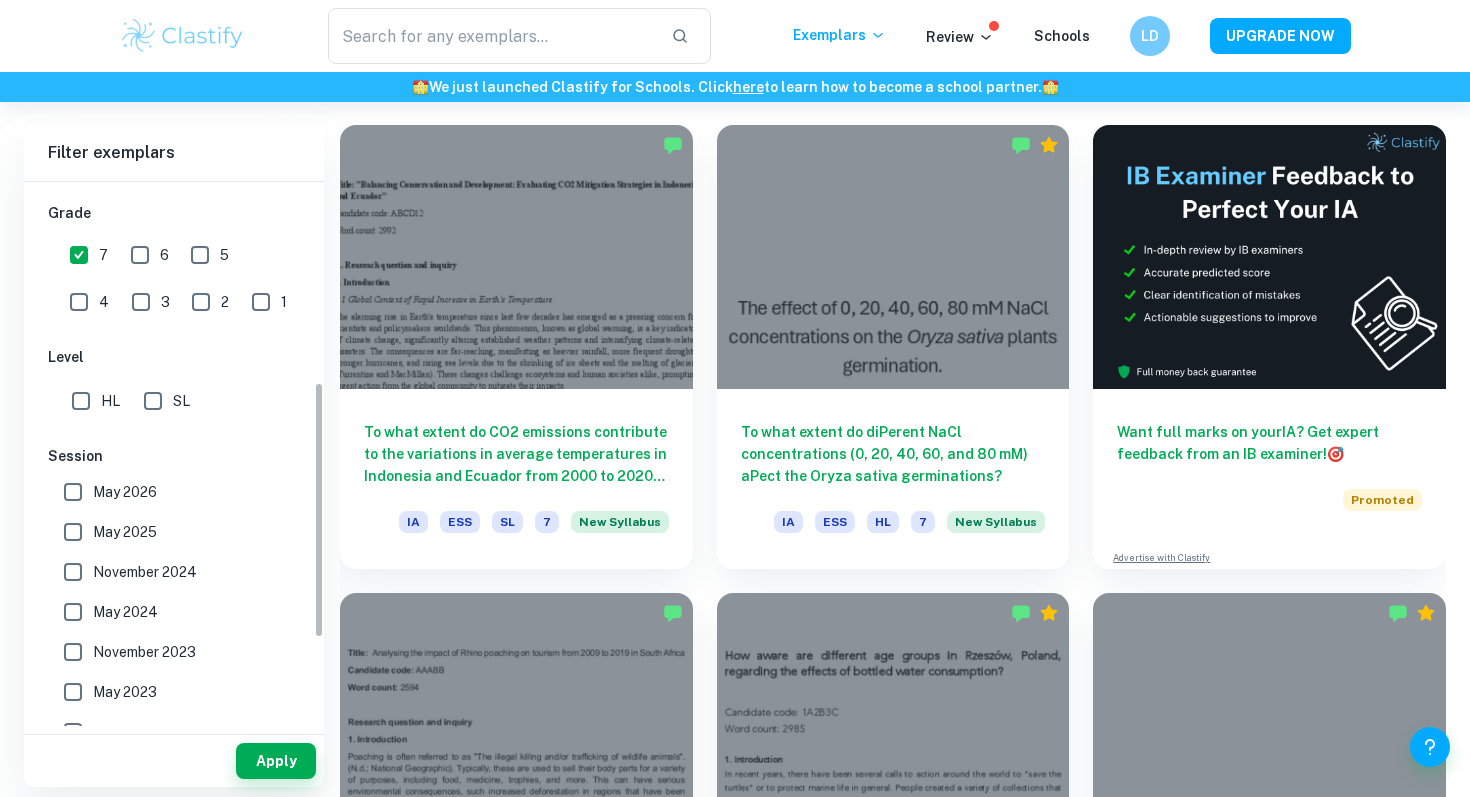 click on "SL" at bounding box center (153, 401) 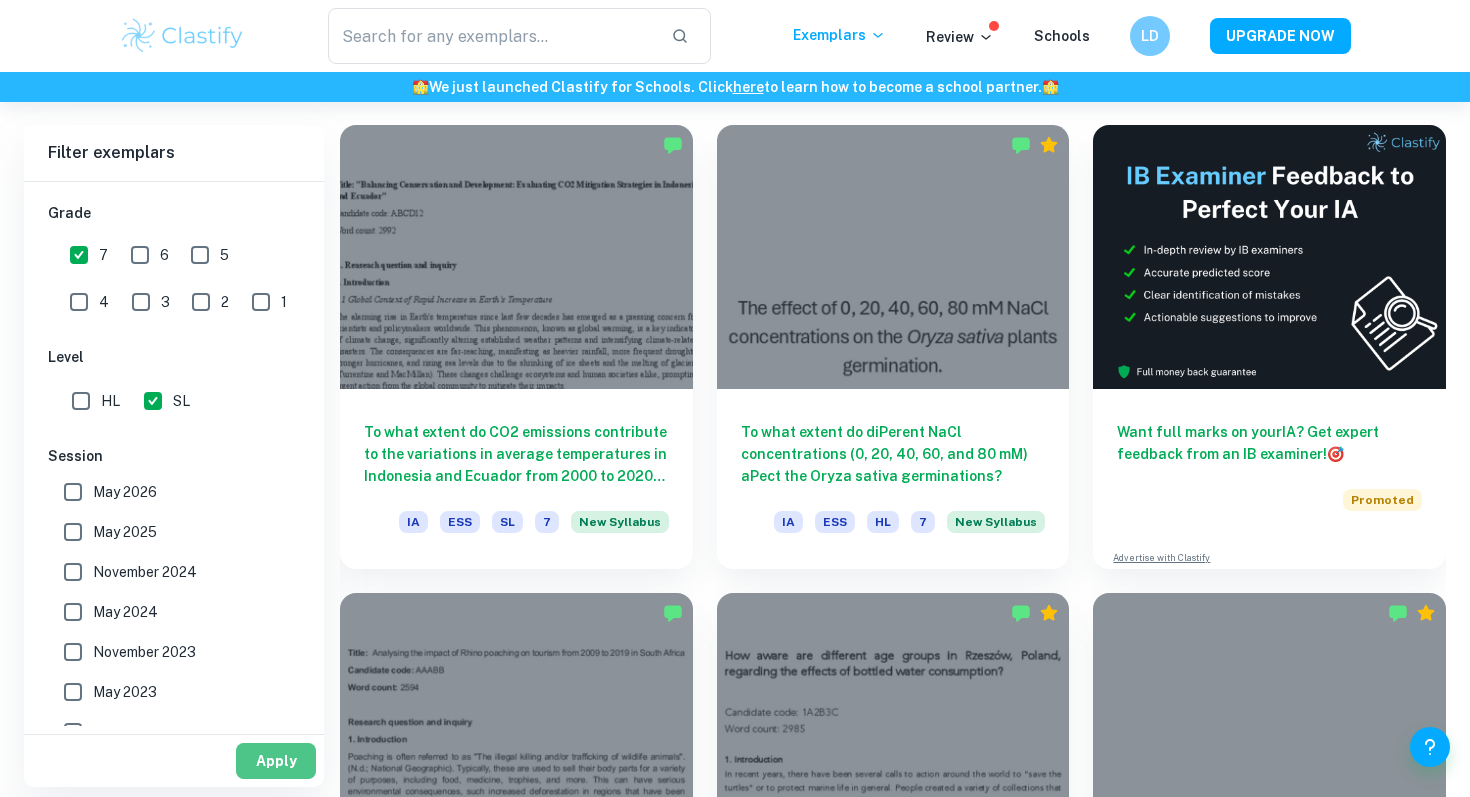 click on "Apply" at bounding box center (276, 761) 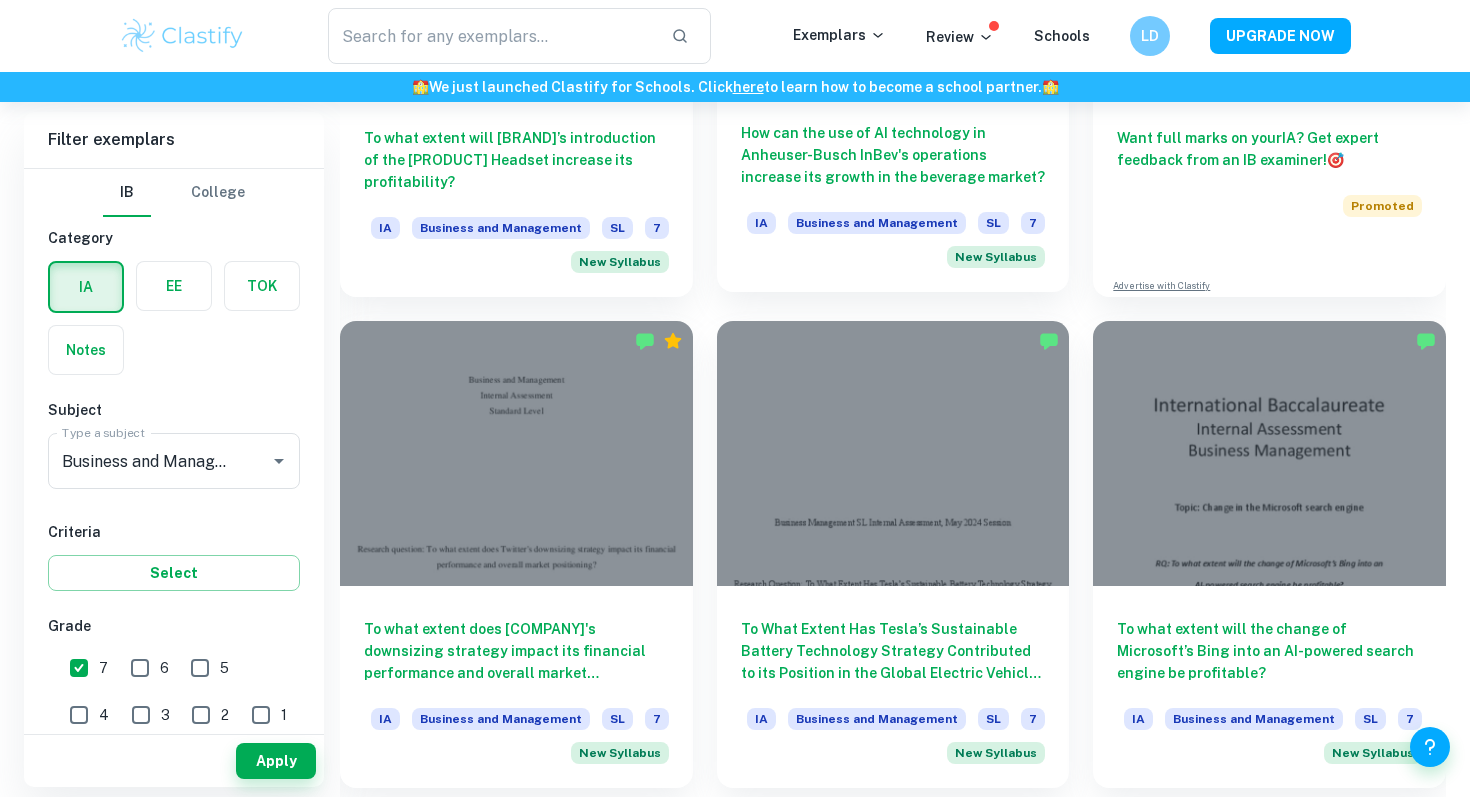 scroll, scrollTop: 844, scrollLeft: 0, axis: vertical 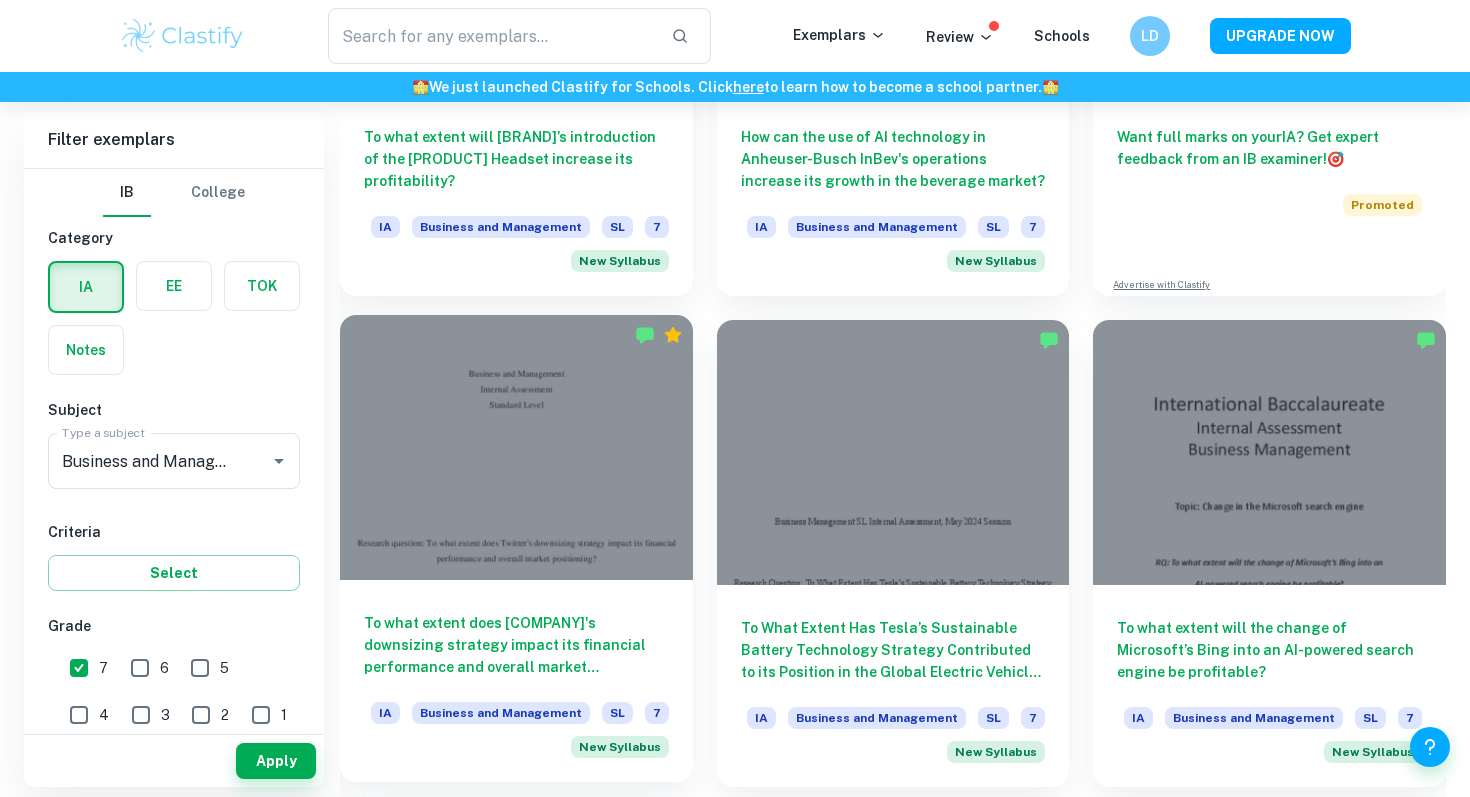 click at bounding box center (516, 447) 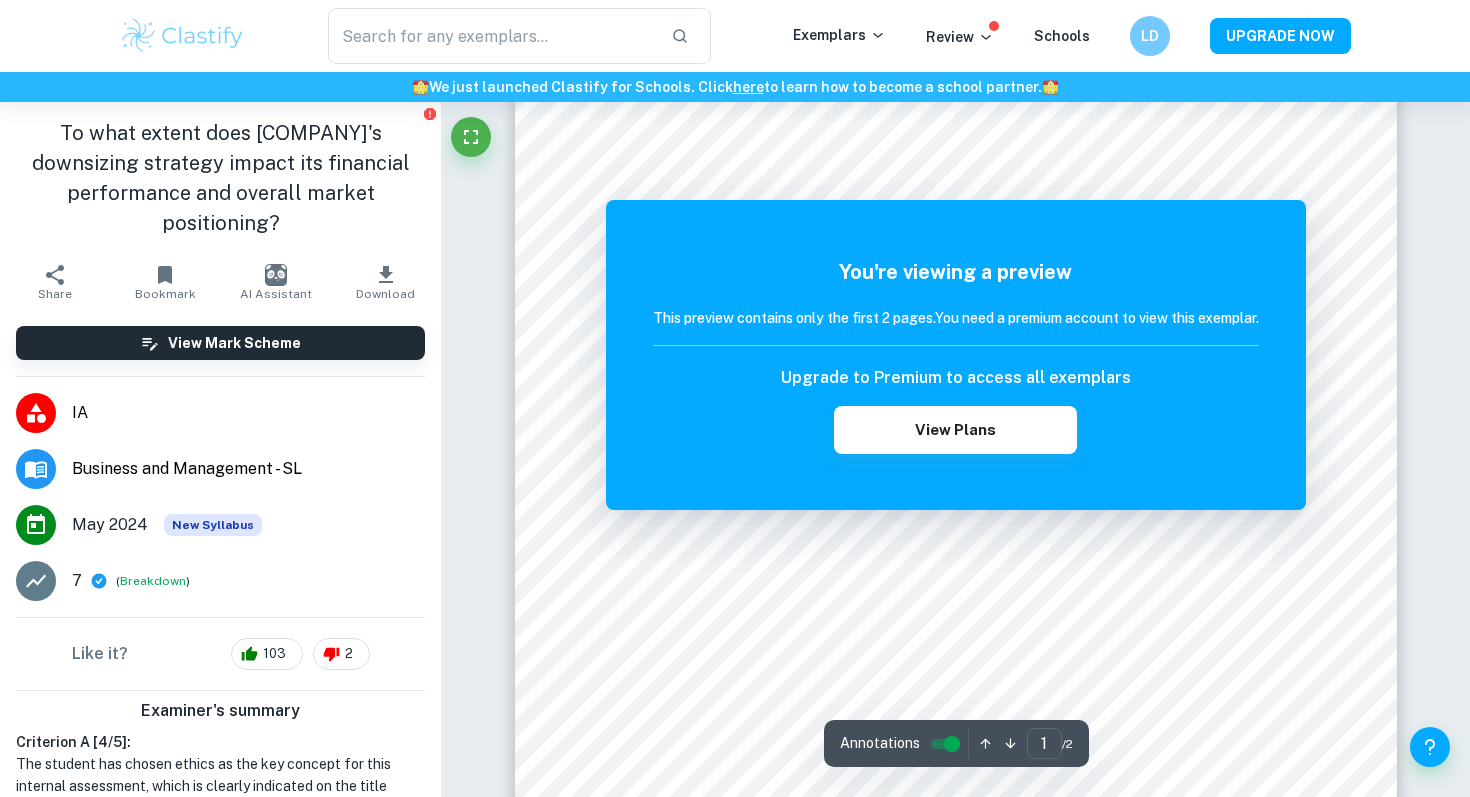 scroll, scrollTop: 55, scrollLeft: 0, axis: vertical 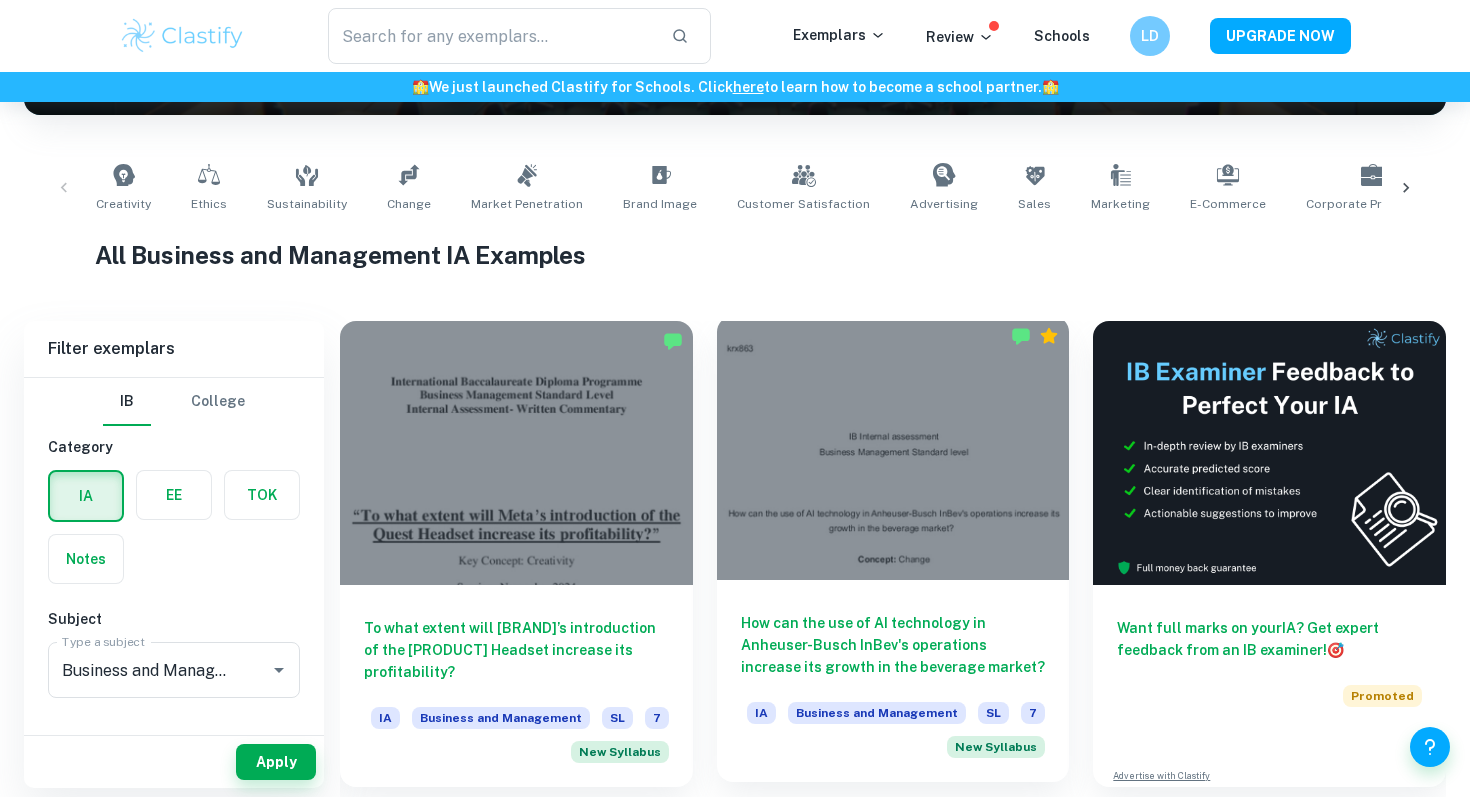 click at bounding box center (893, 448) 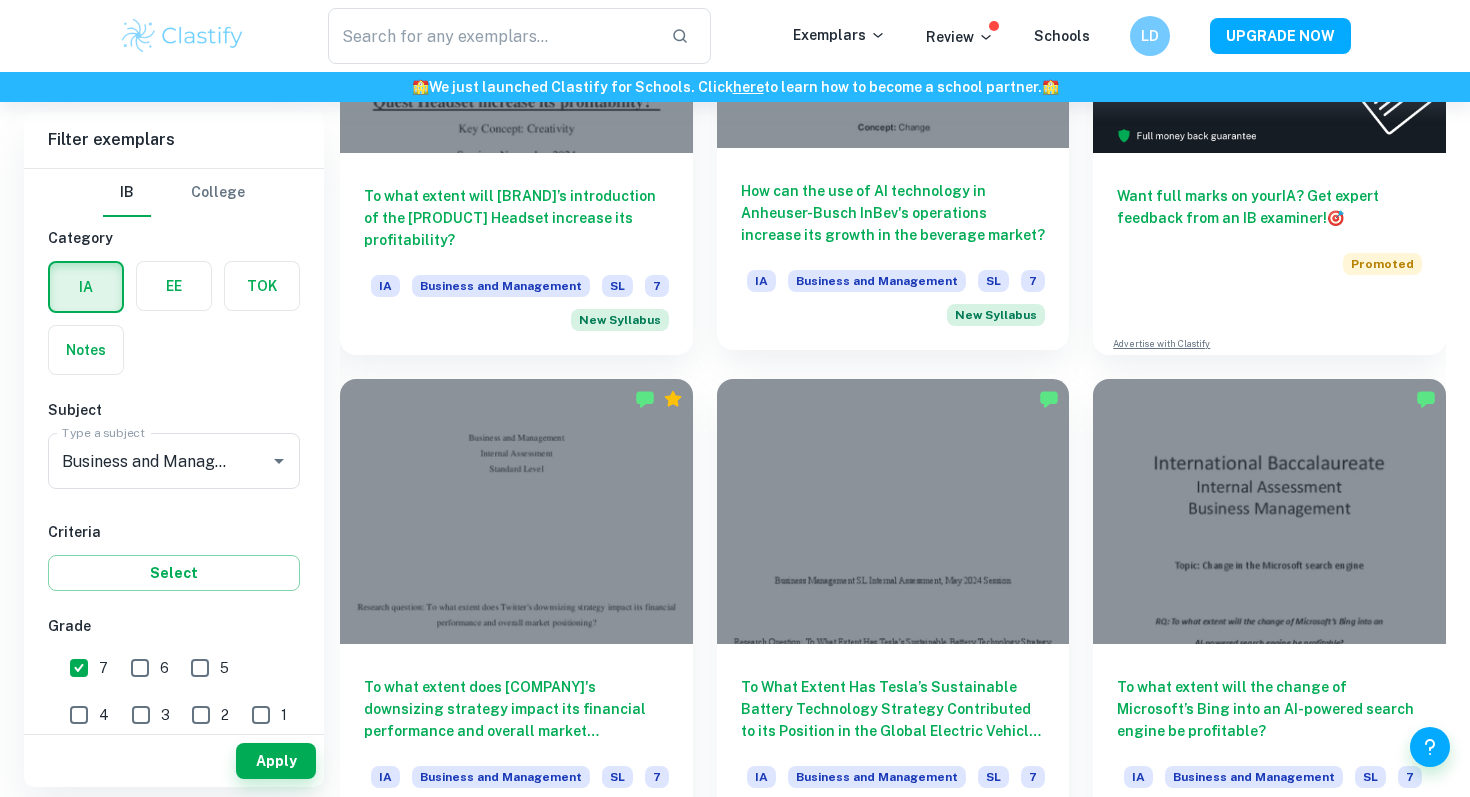scroll, scrollTop: 830, scrollLeft: 0, axis: vertical 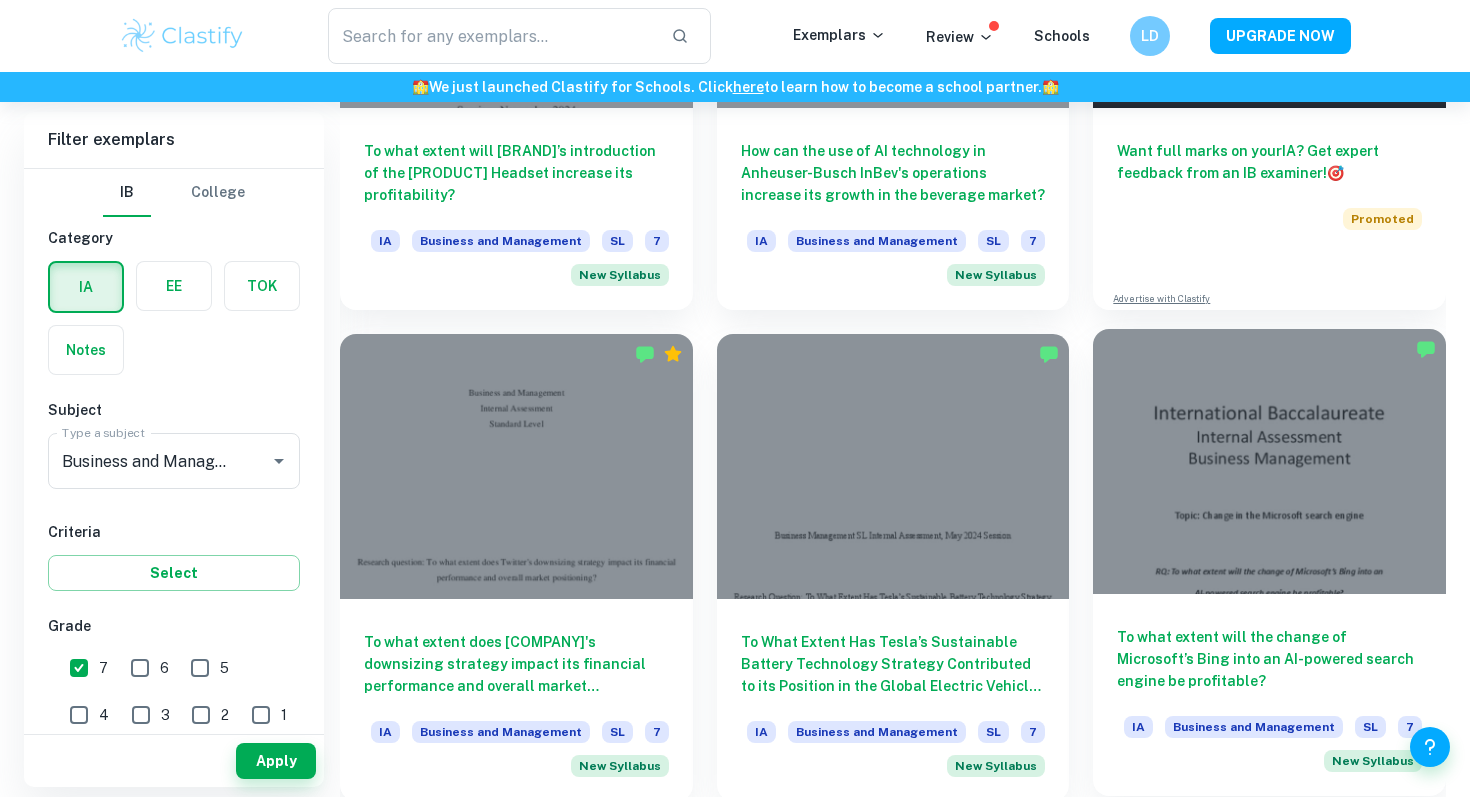 click at bounding box center [1269, 461] 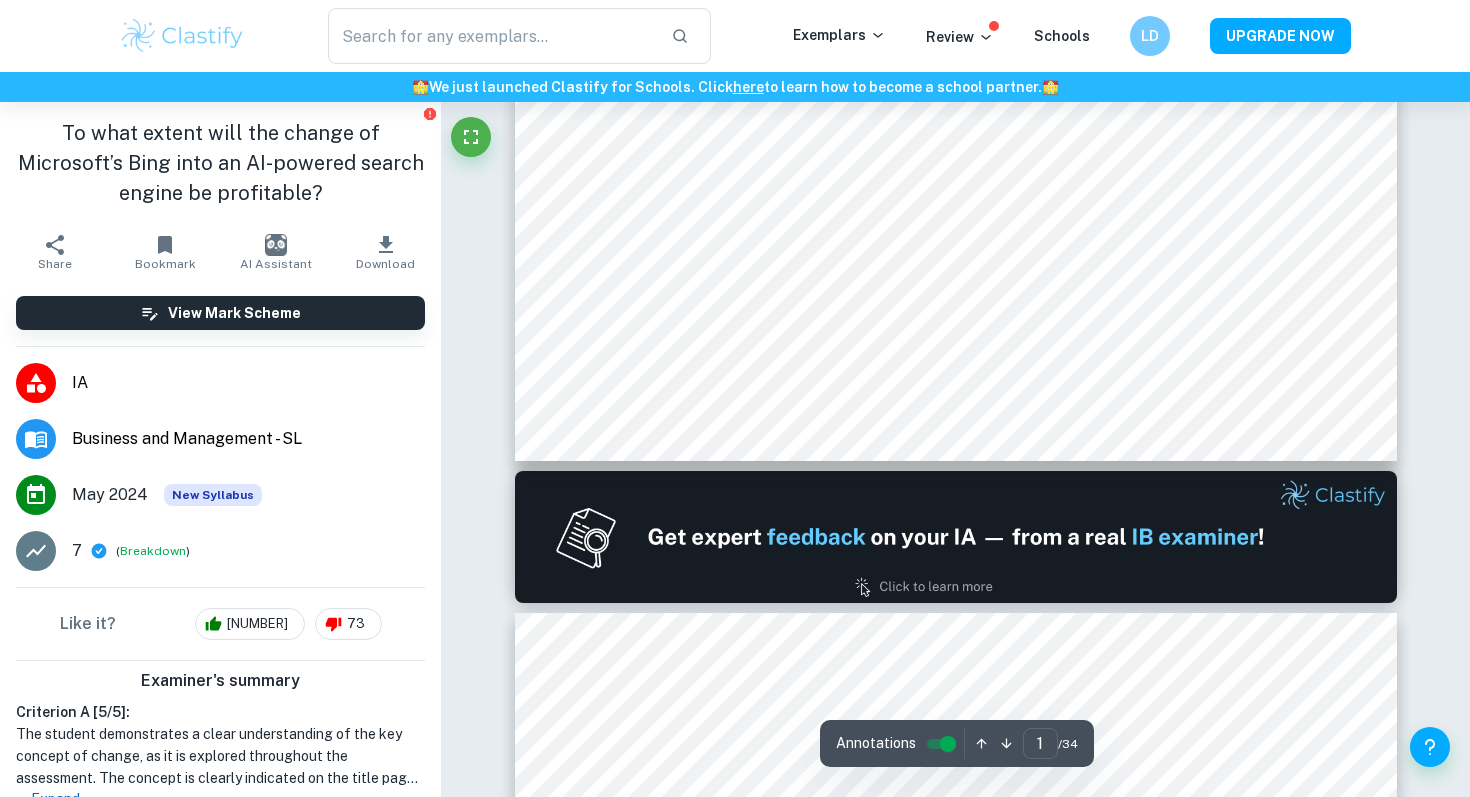 scroll, scrollTop: 896, scrollLeft: 0, axis: vertical 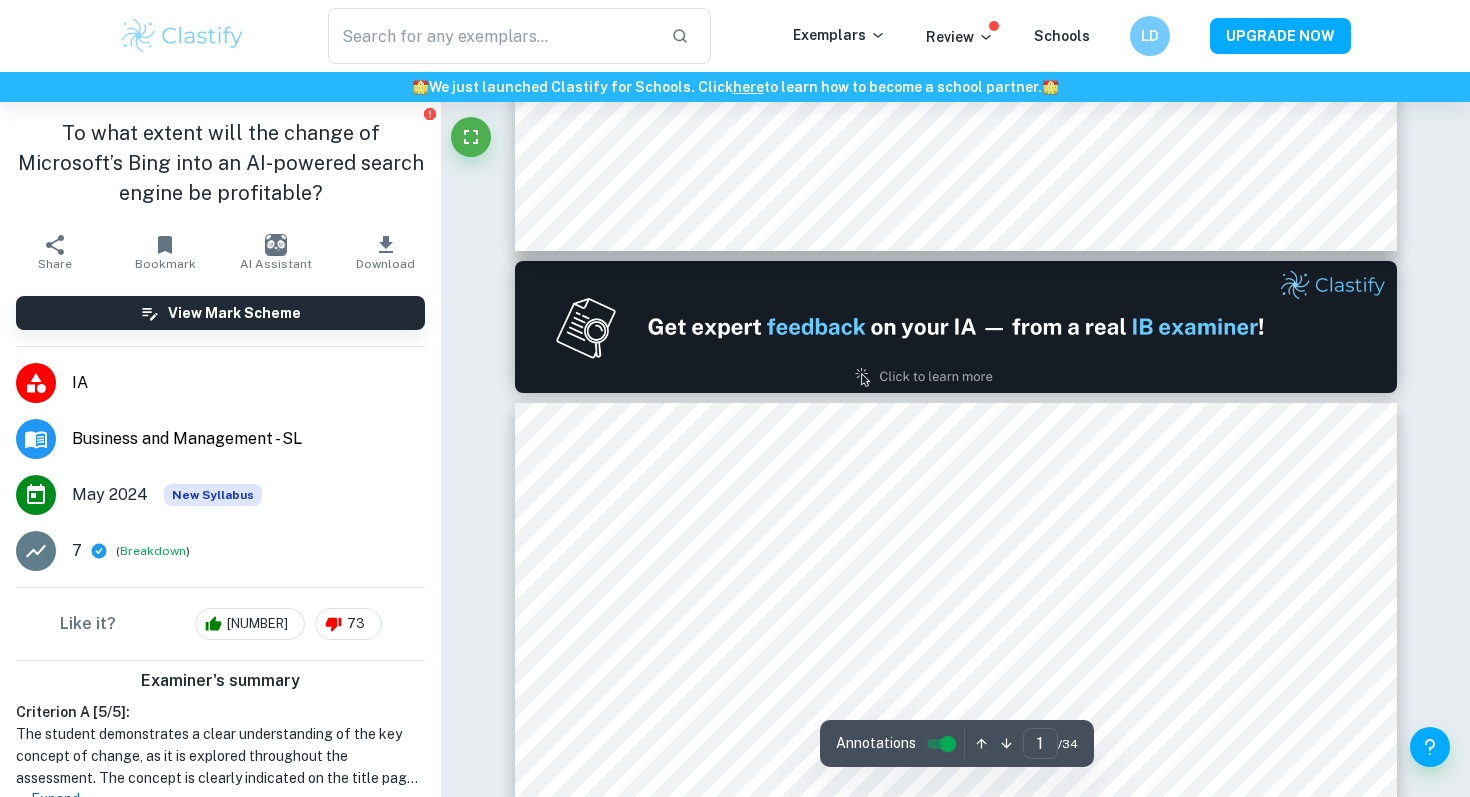type on "2" 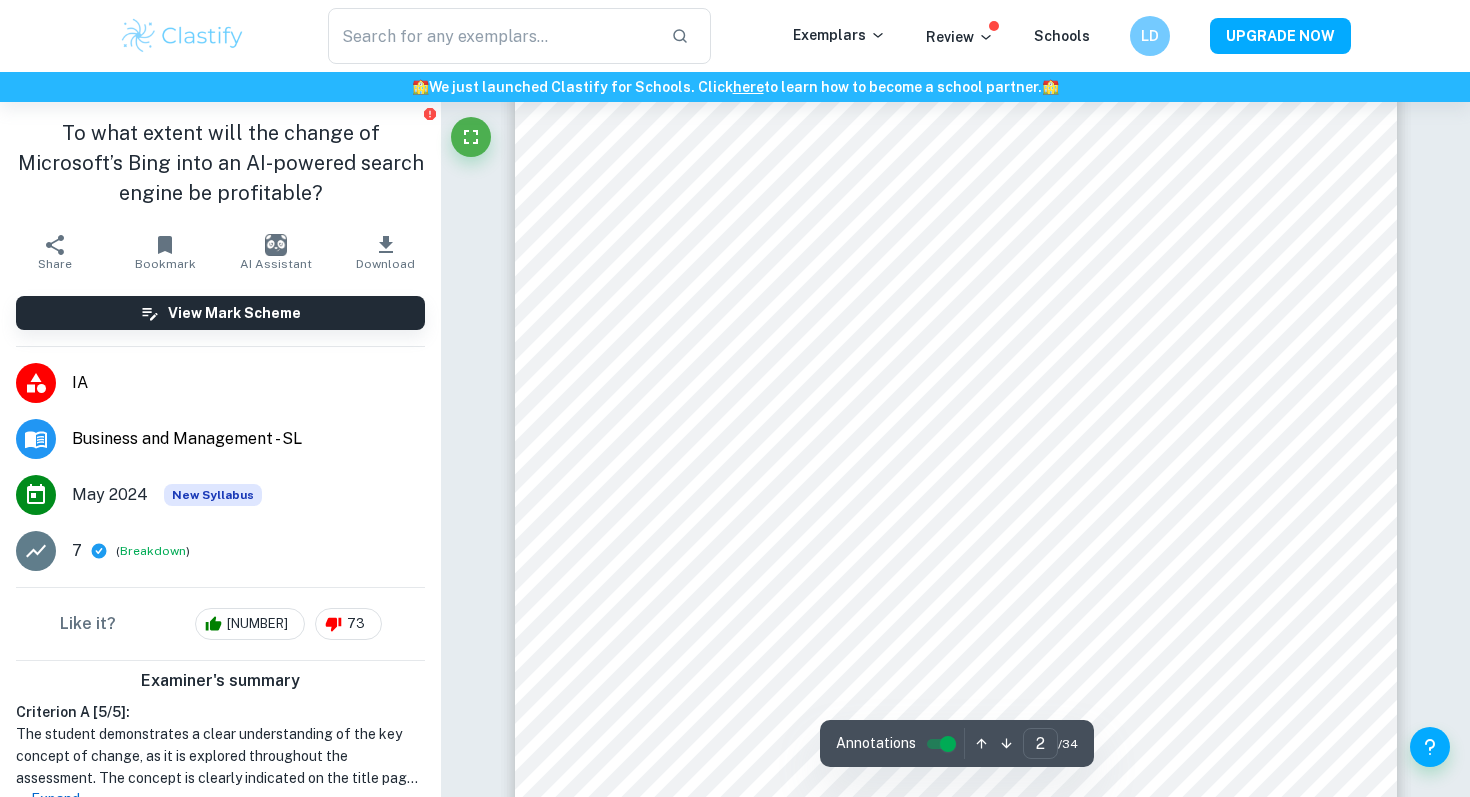 scroll, scrollTop: 1740, scrollLeft: 0, axis: vertical 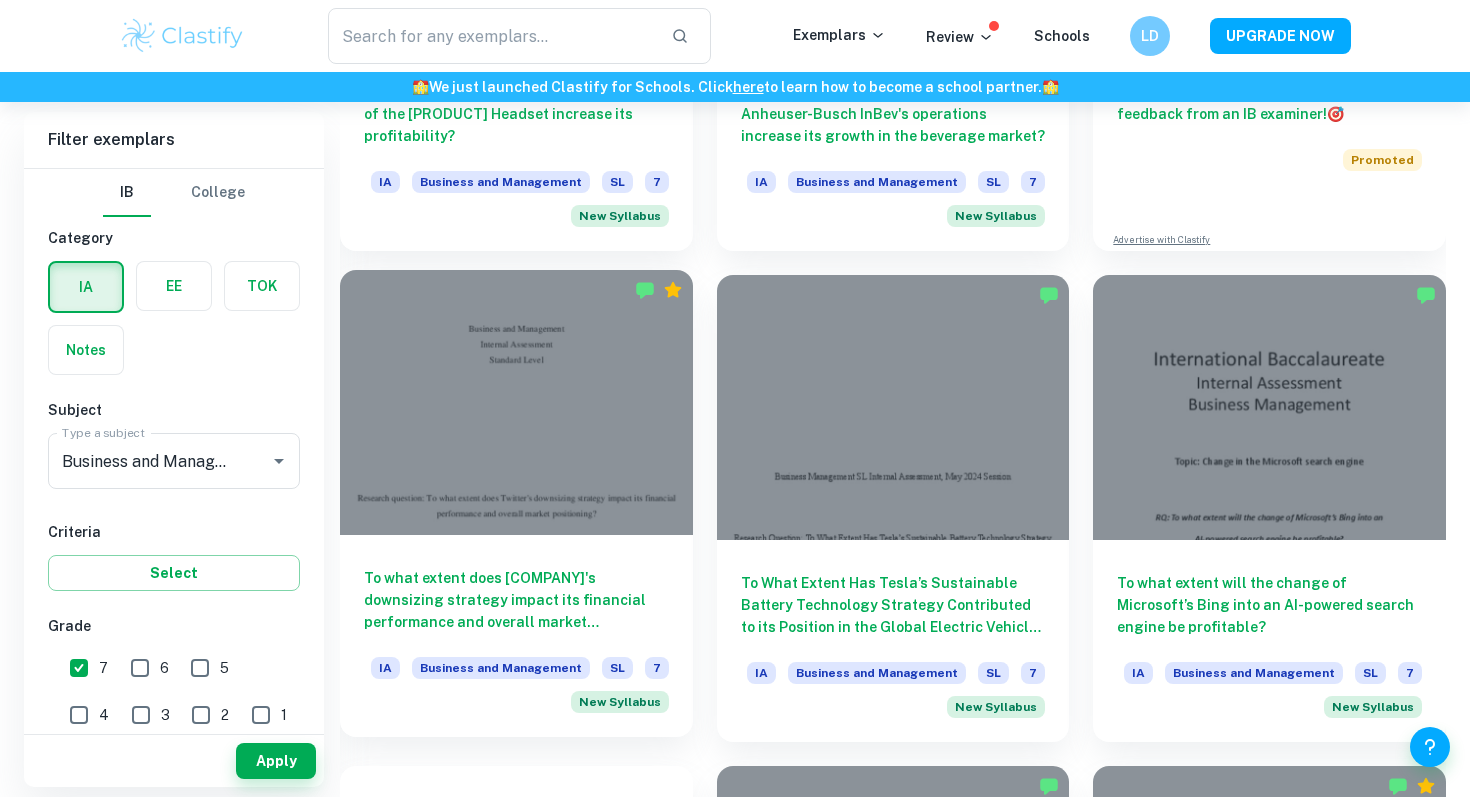 click at bounding box center [516, 402] 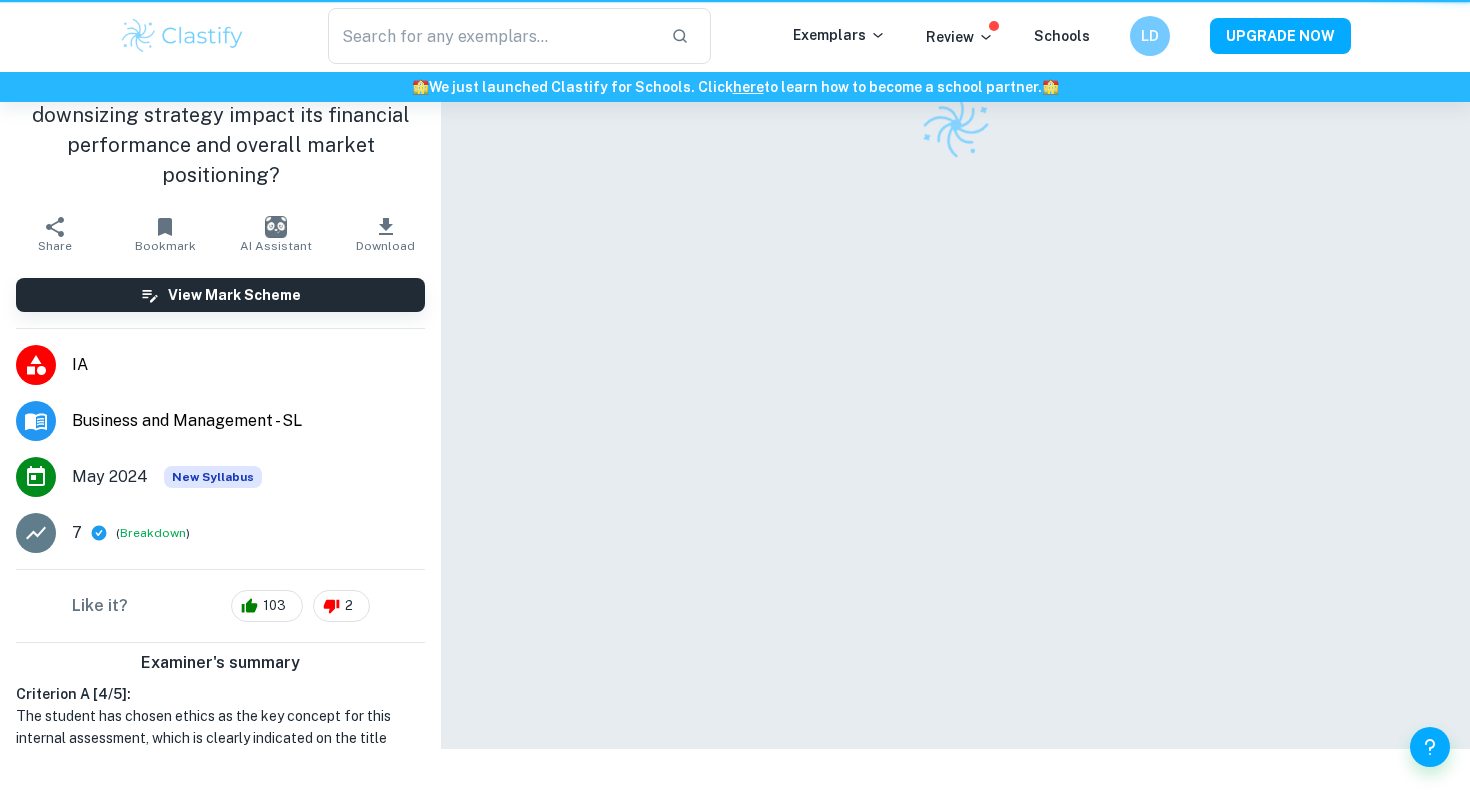 scroll, scrollTop: 0, scrollLeft: 0, axis: both 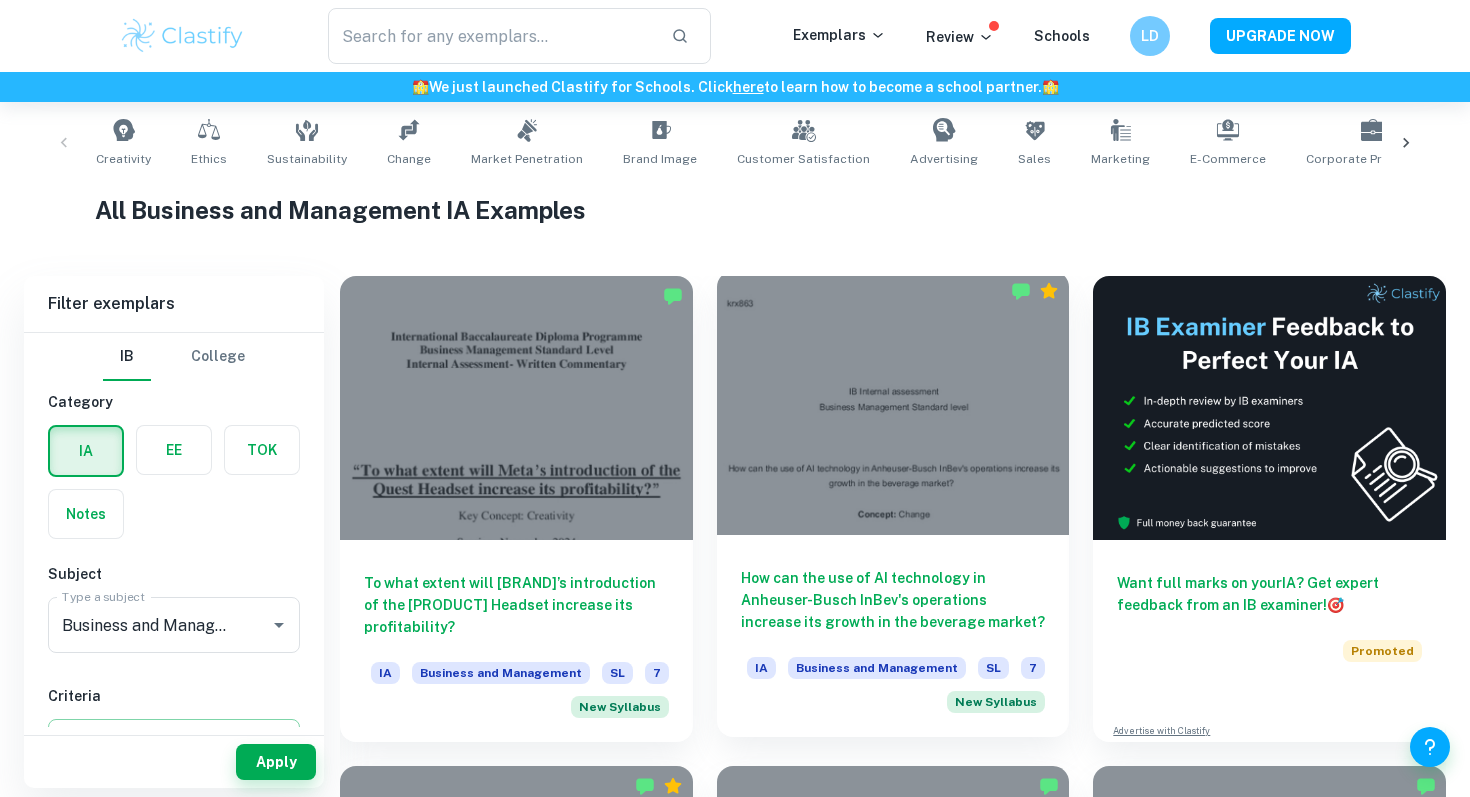 click at bounding box center (893, 403) 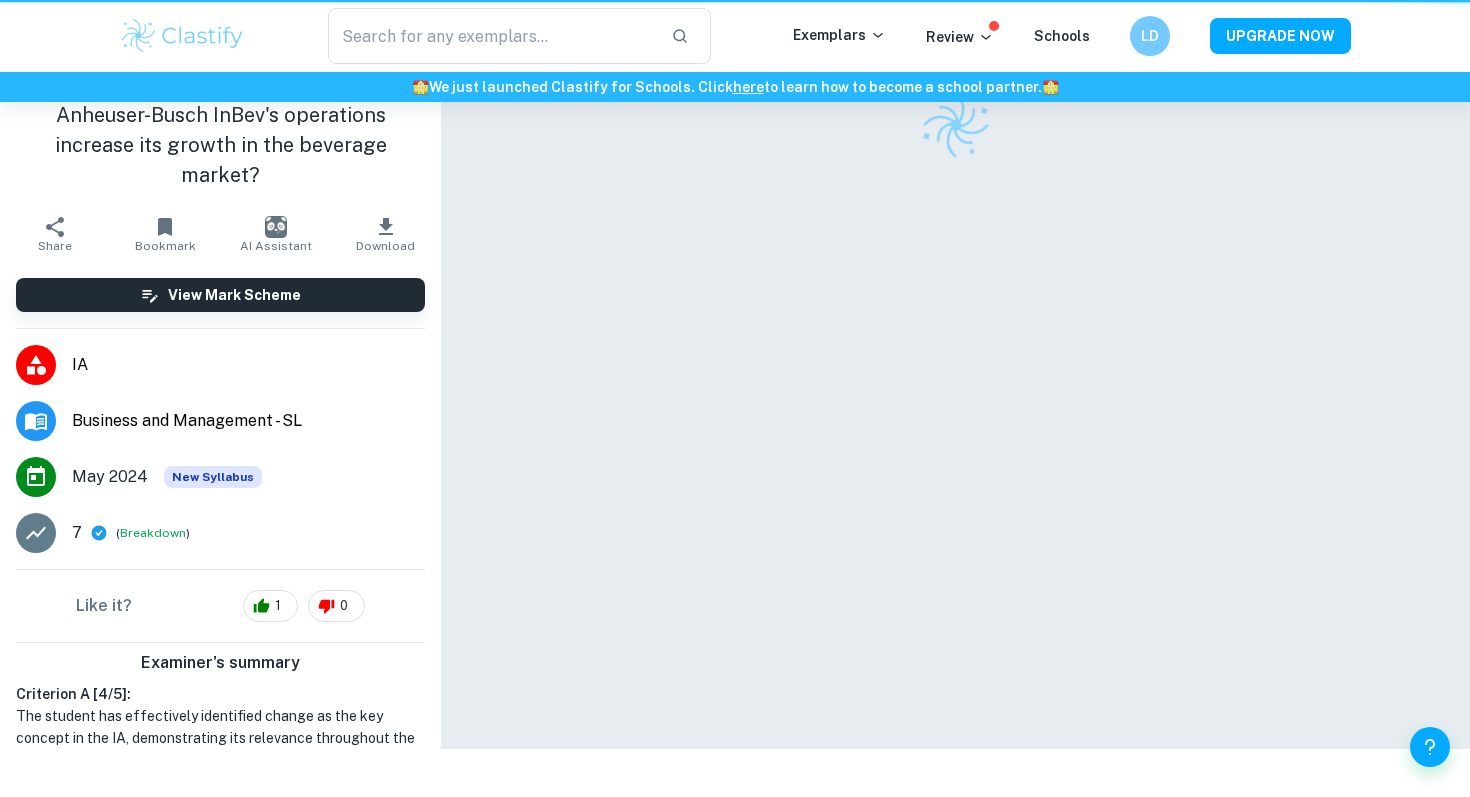 scroll, scrollTop: 0, scrollLeft: 0, axis: both 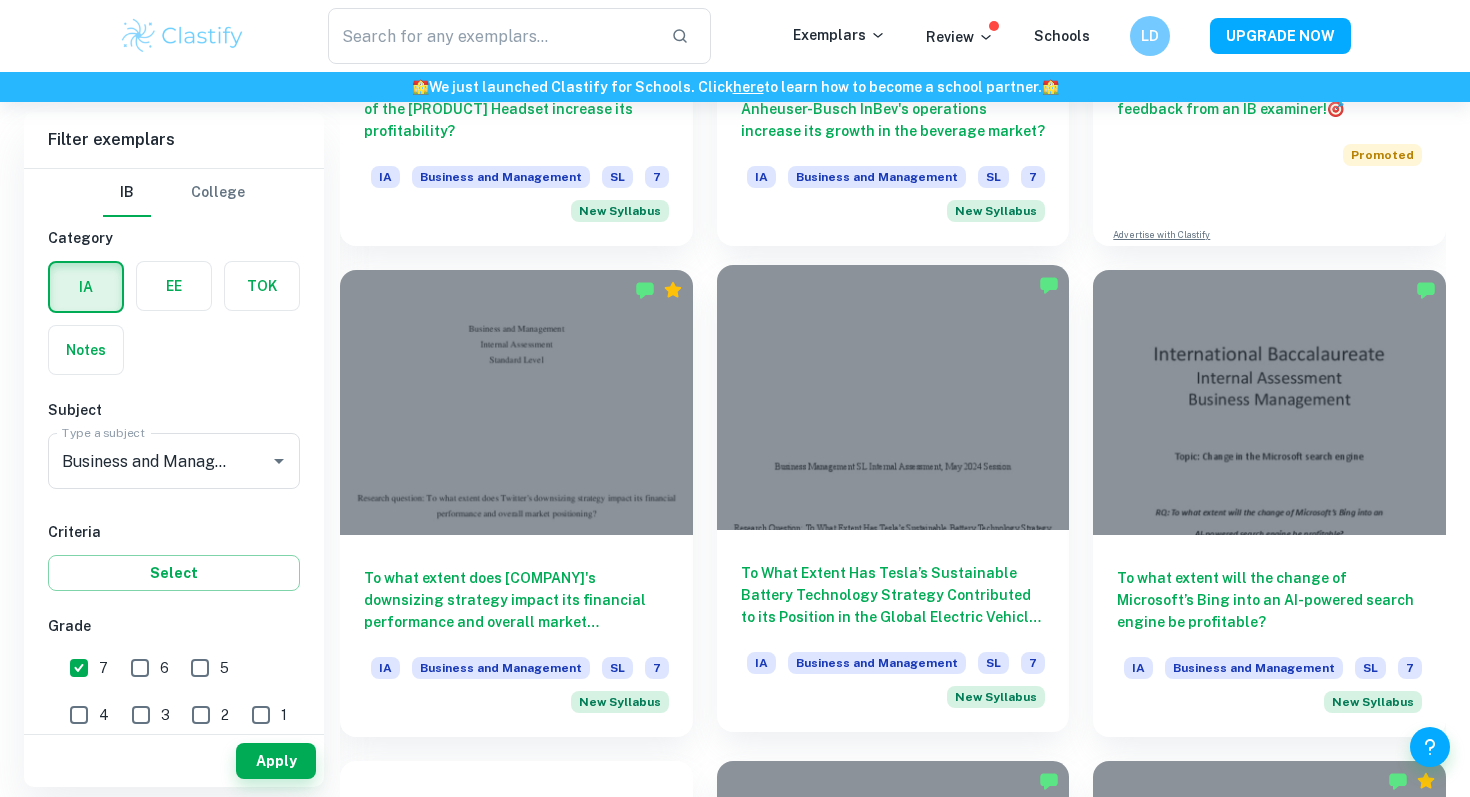 click at bounding box center [893, 397] 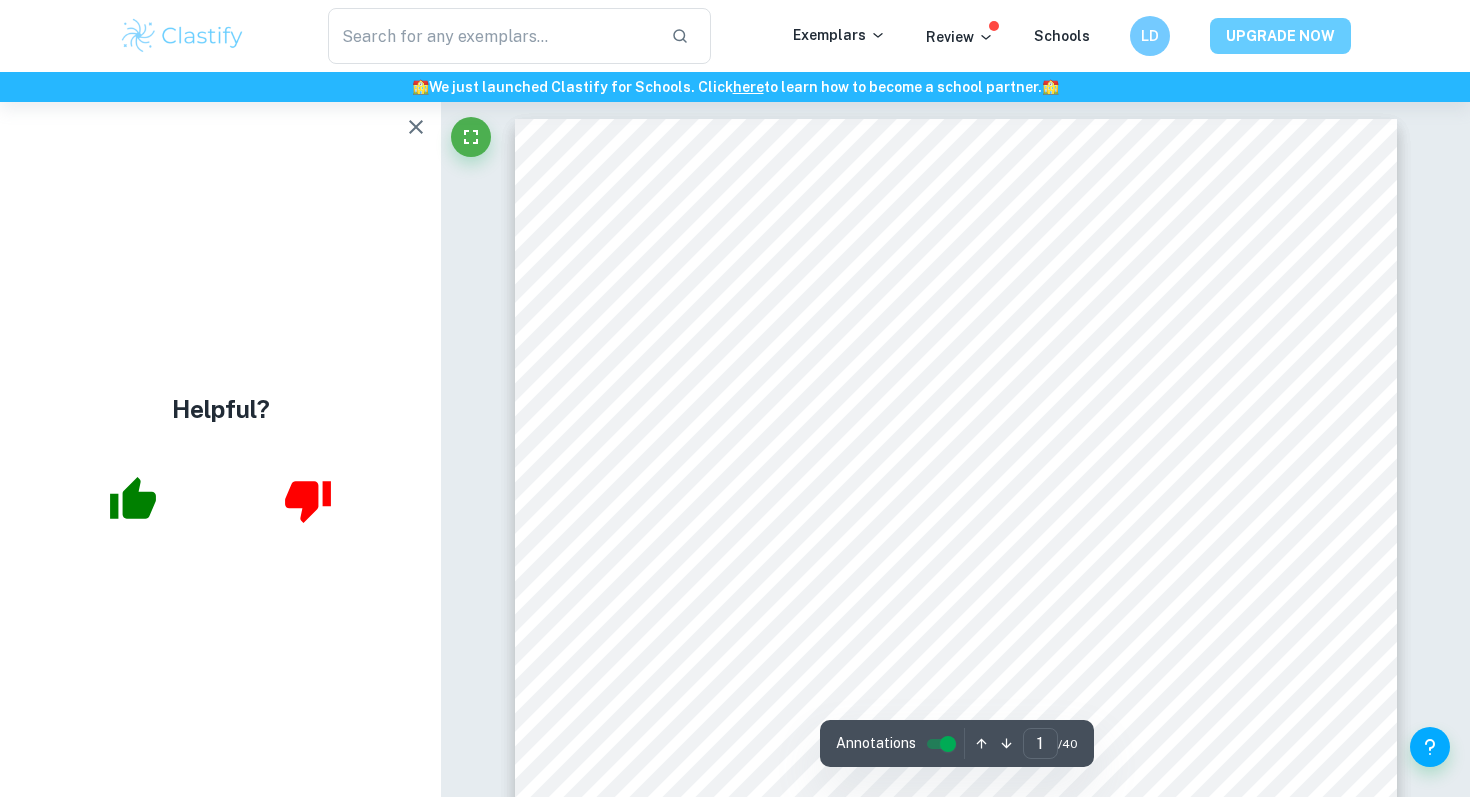 scroll, scrollTop: 0, scrollLeft: 0, axis: both 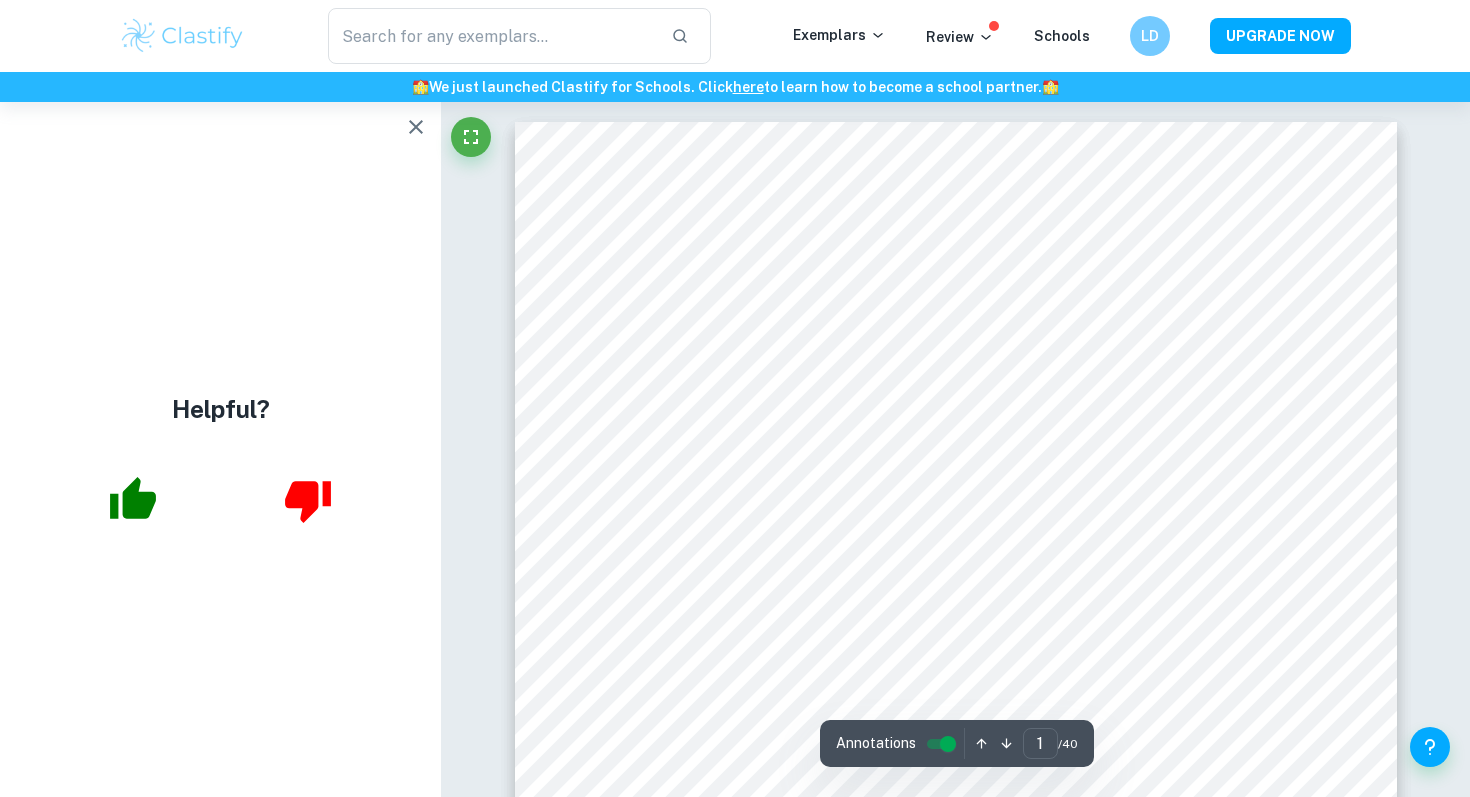 click 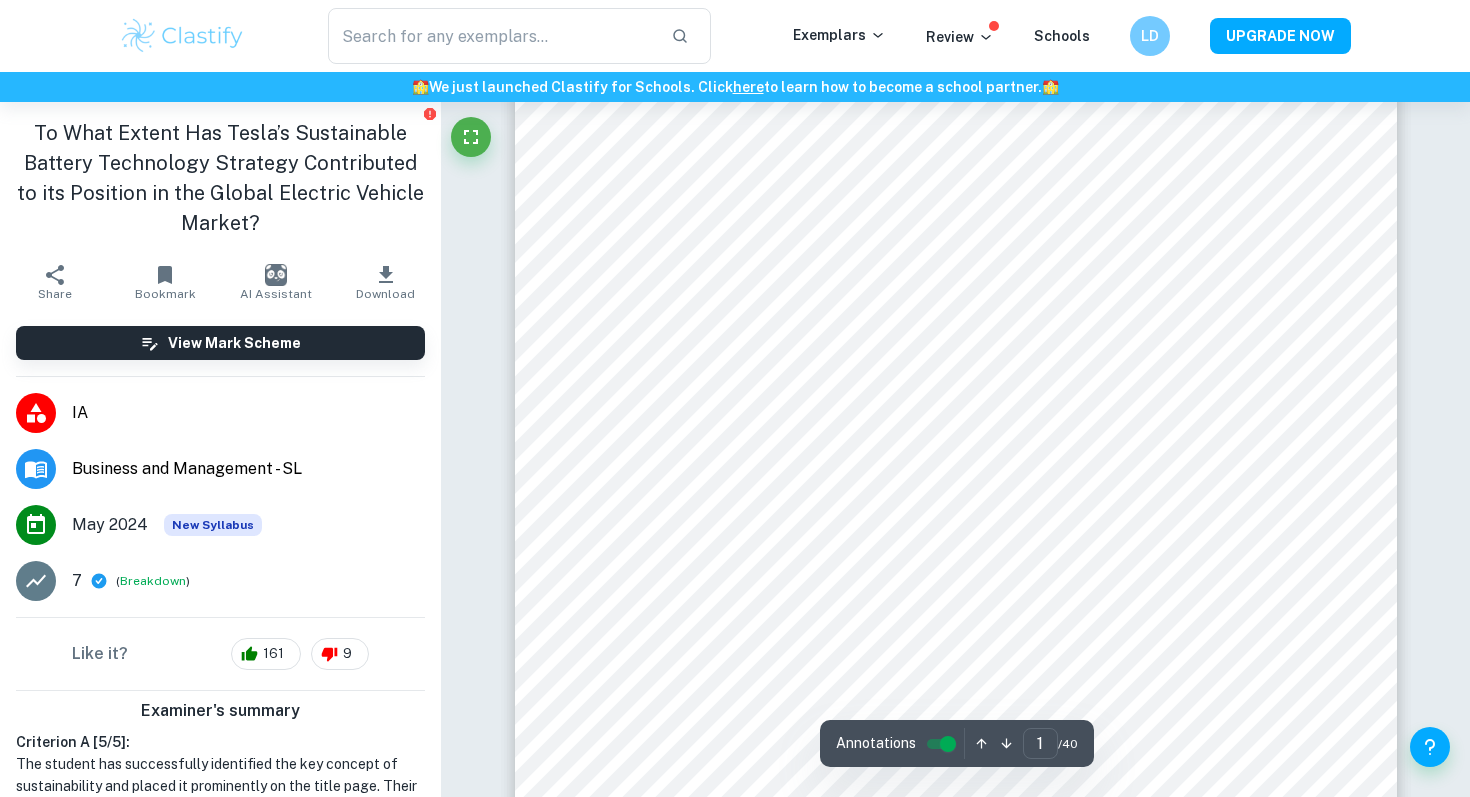 scroll, scrollTop: 378, scrollLeft: 0, axis: vertical 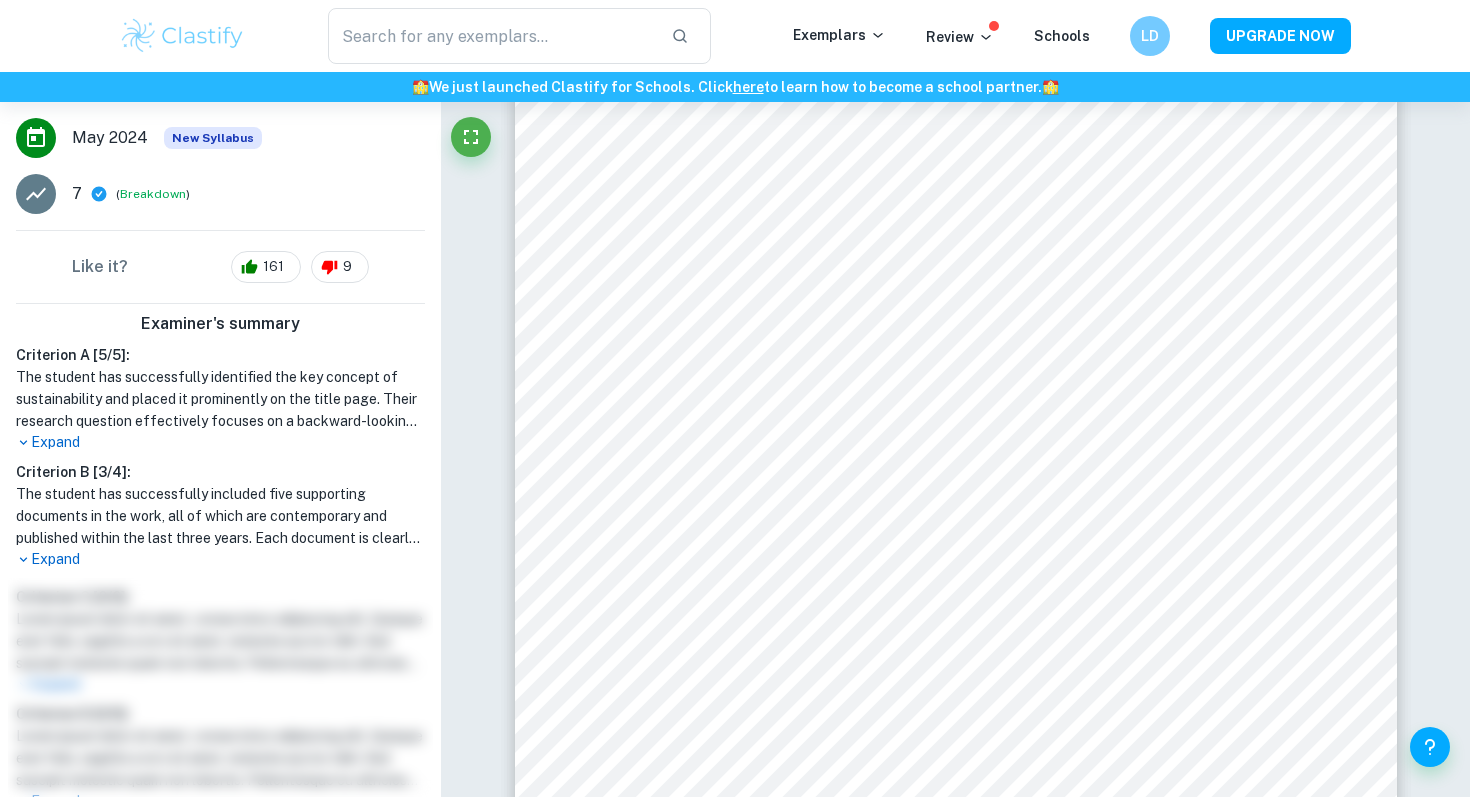 click on "Expand" at bounding box center (220, 559) 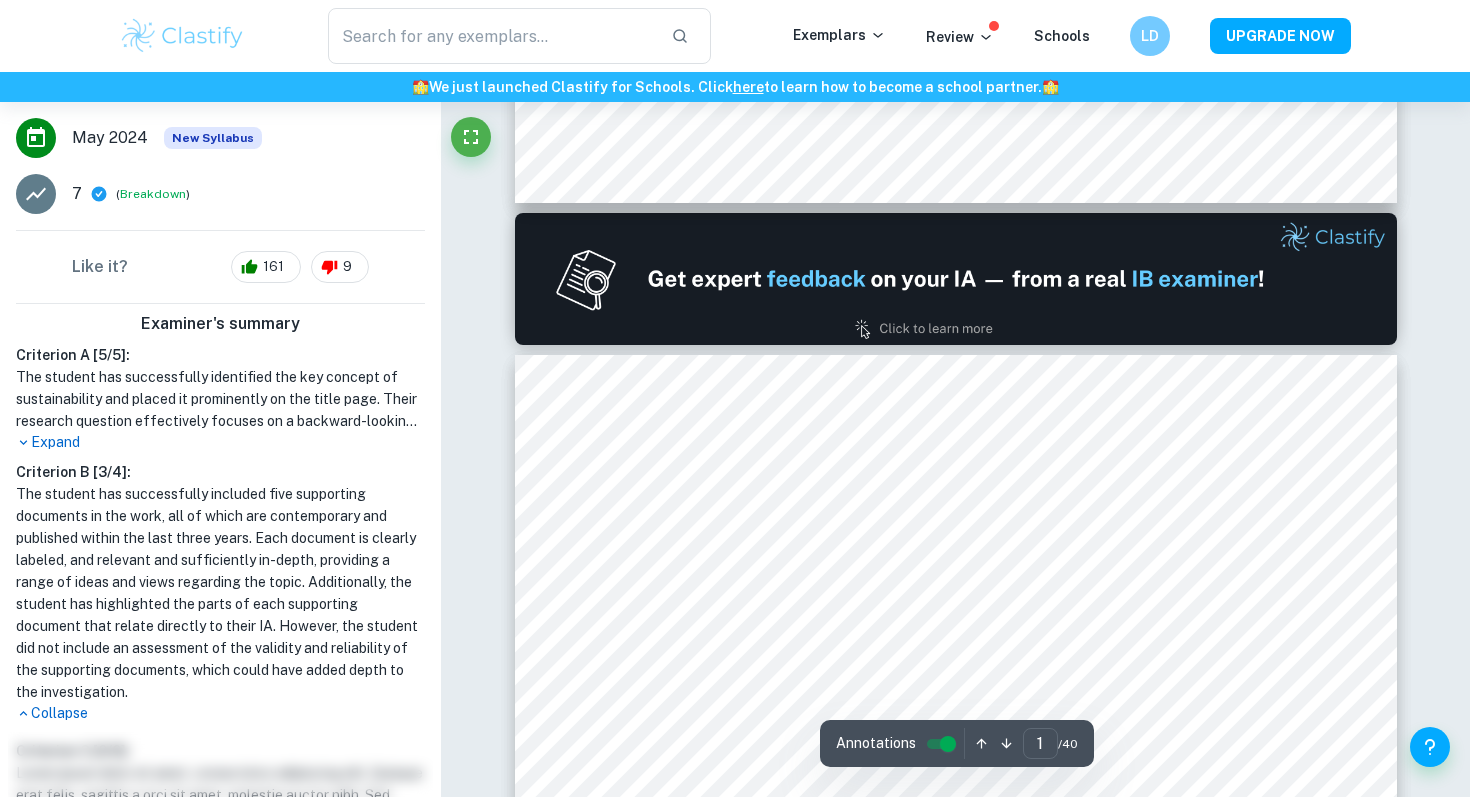 type on "2" 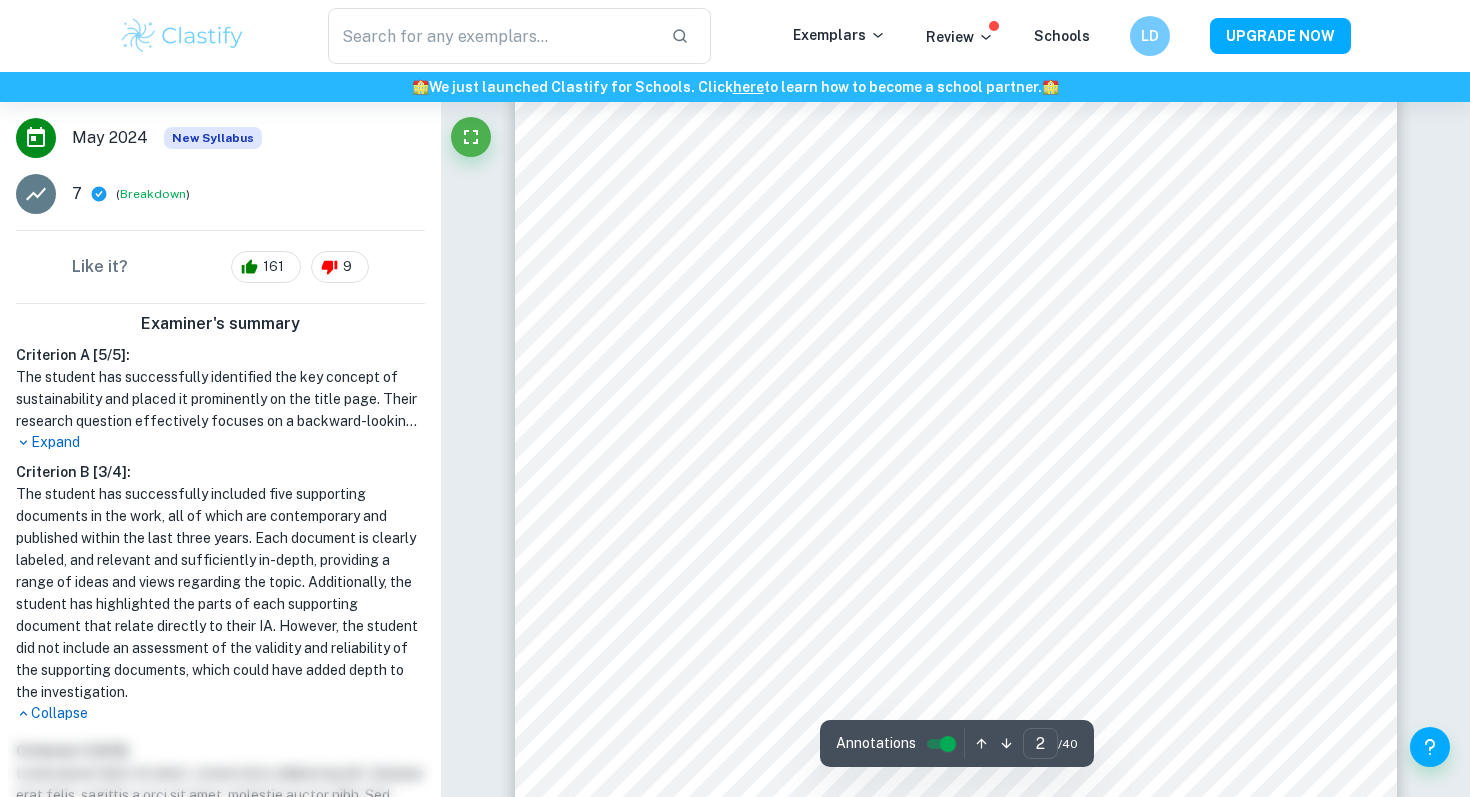 scroll, scrollTop: 1564, scrollLeft: 0, axis: vertical 